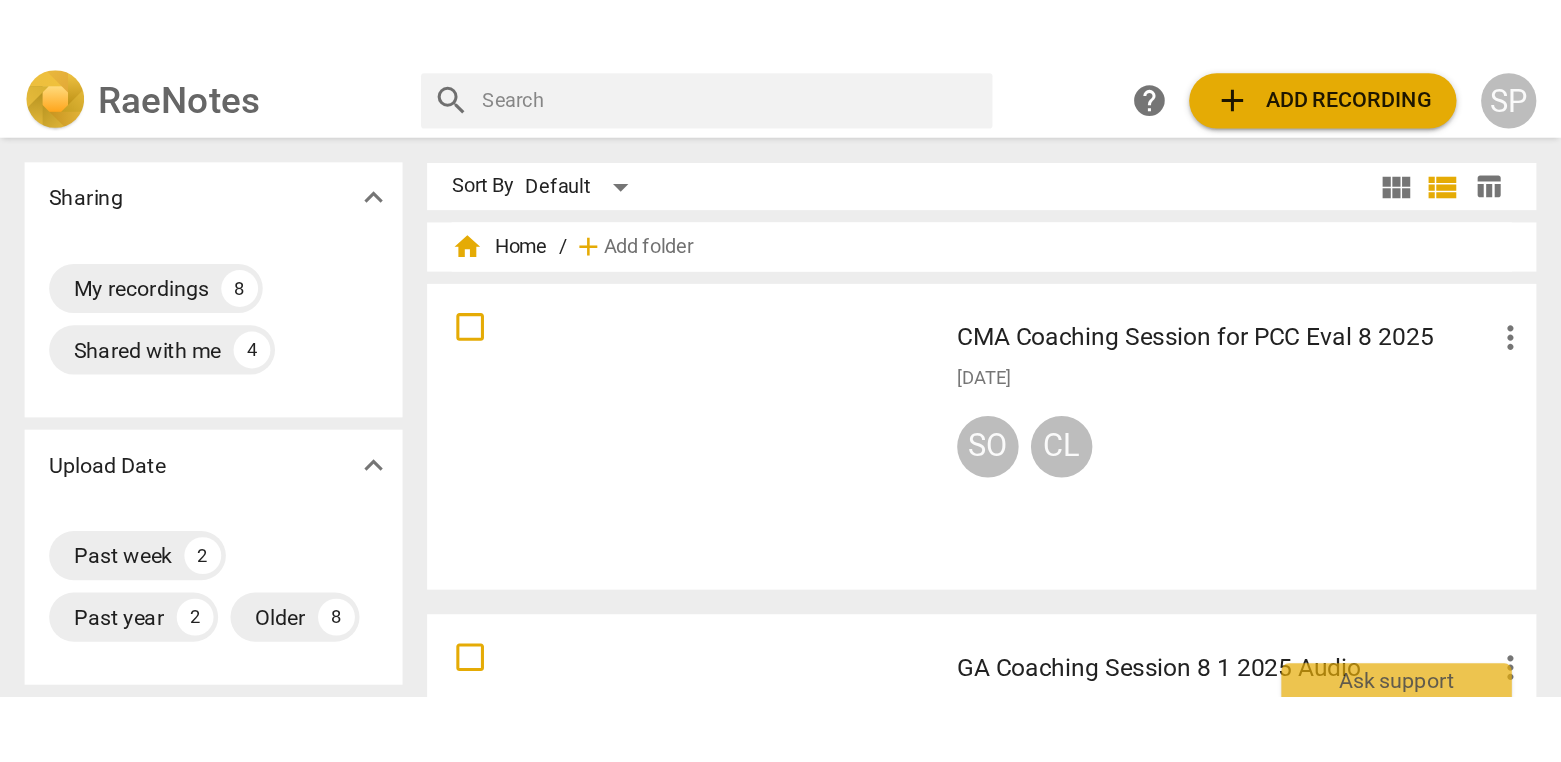 scroll, scrollTop: 0, scrollLeft: 0, axis: both 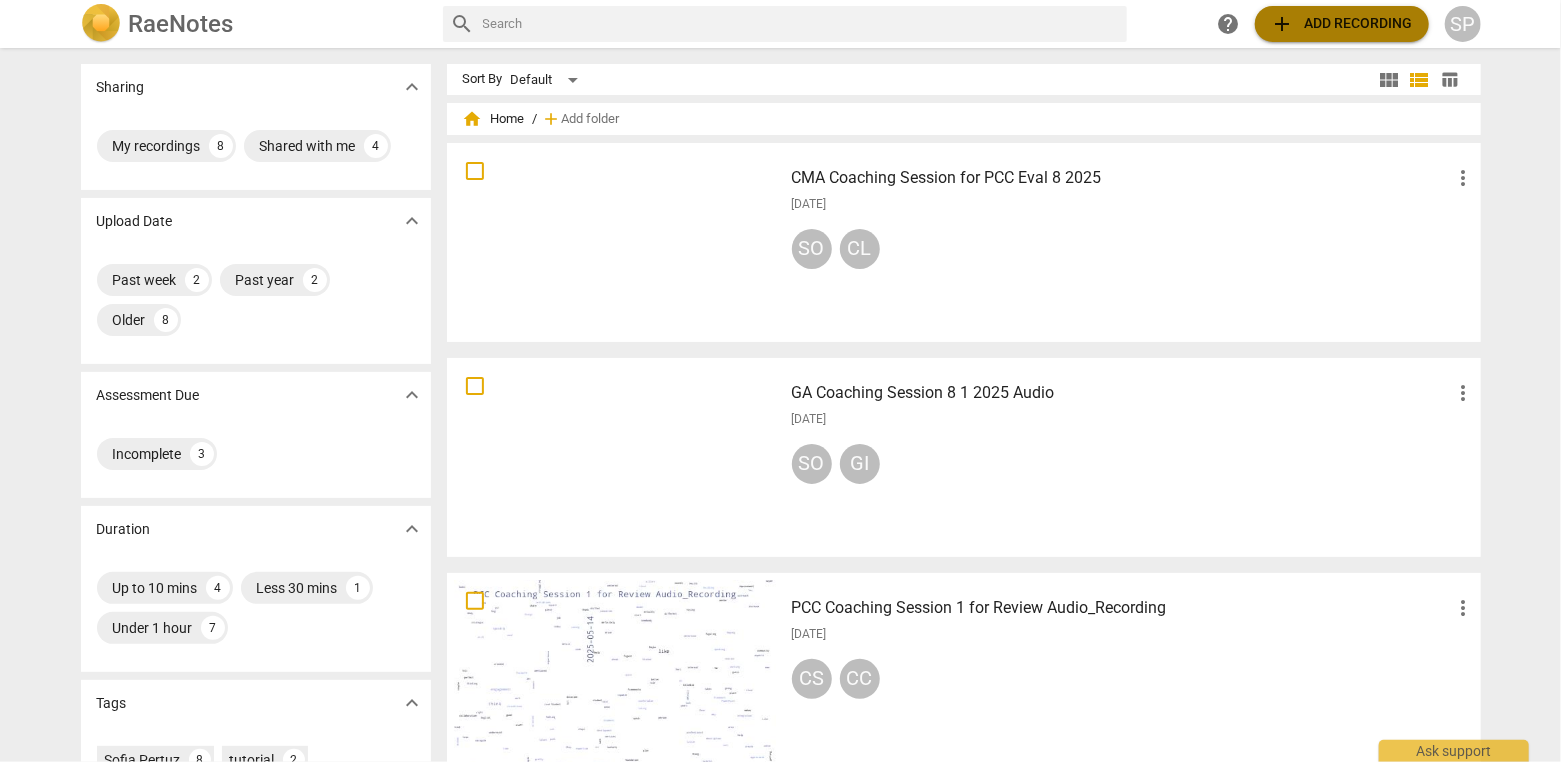 click on "add   Add recording" at bounding box center (1342, 24) 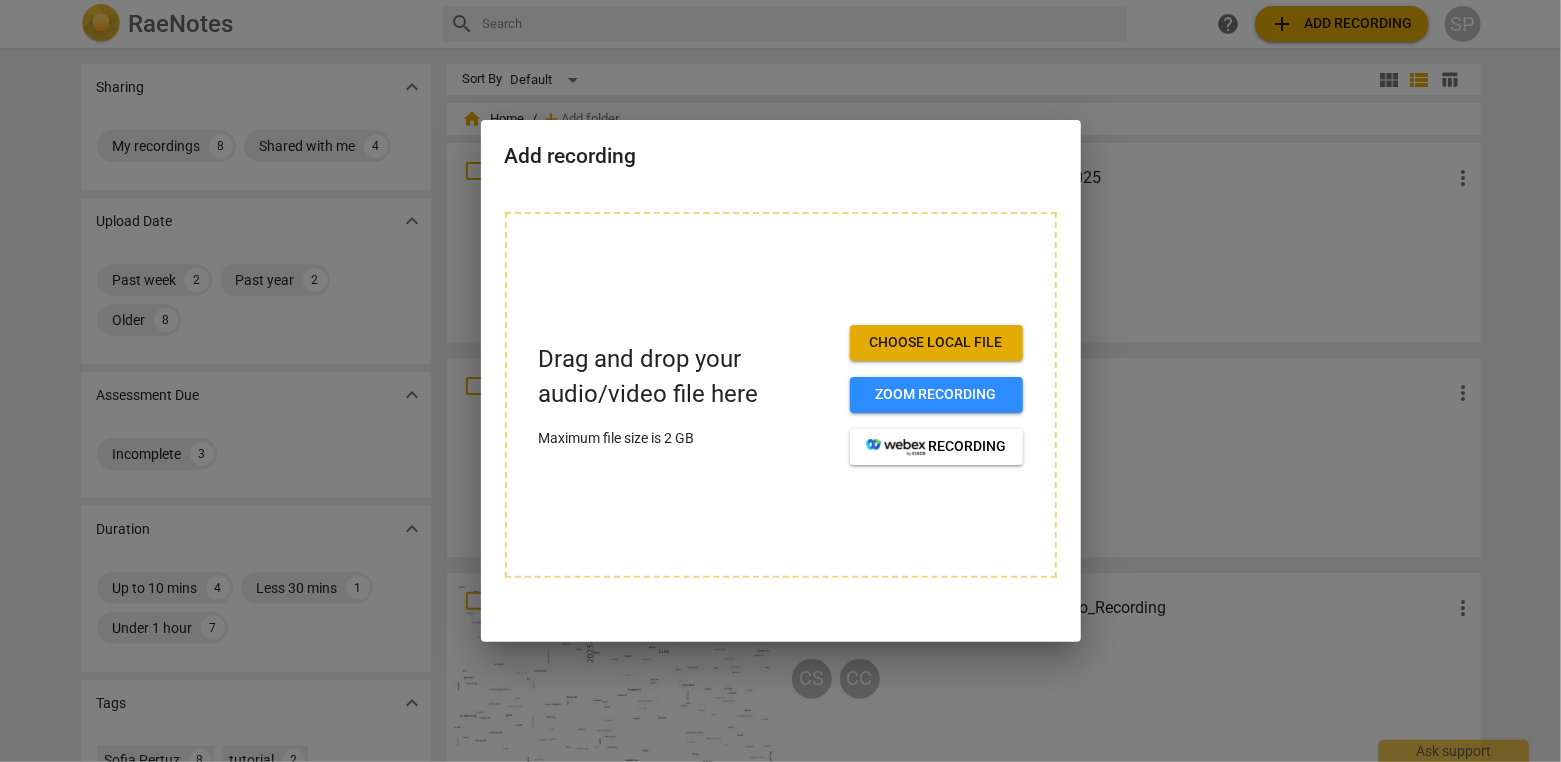 click on "Choose local file" at bounding box center [936, 343] 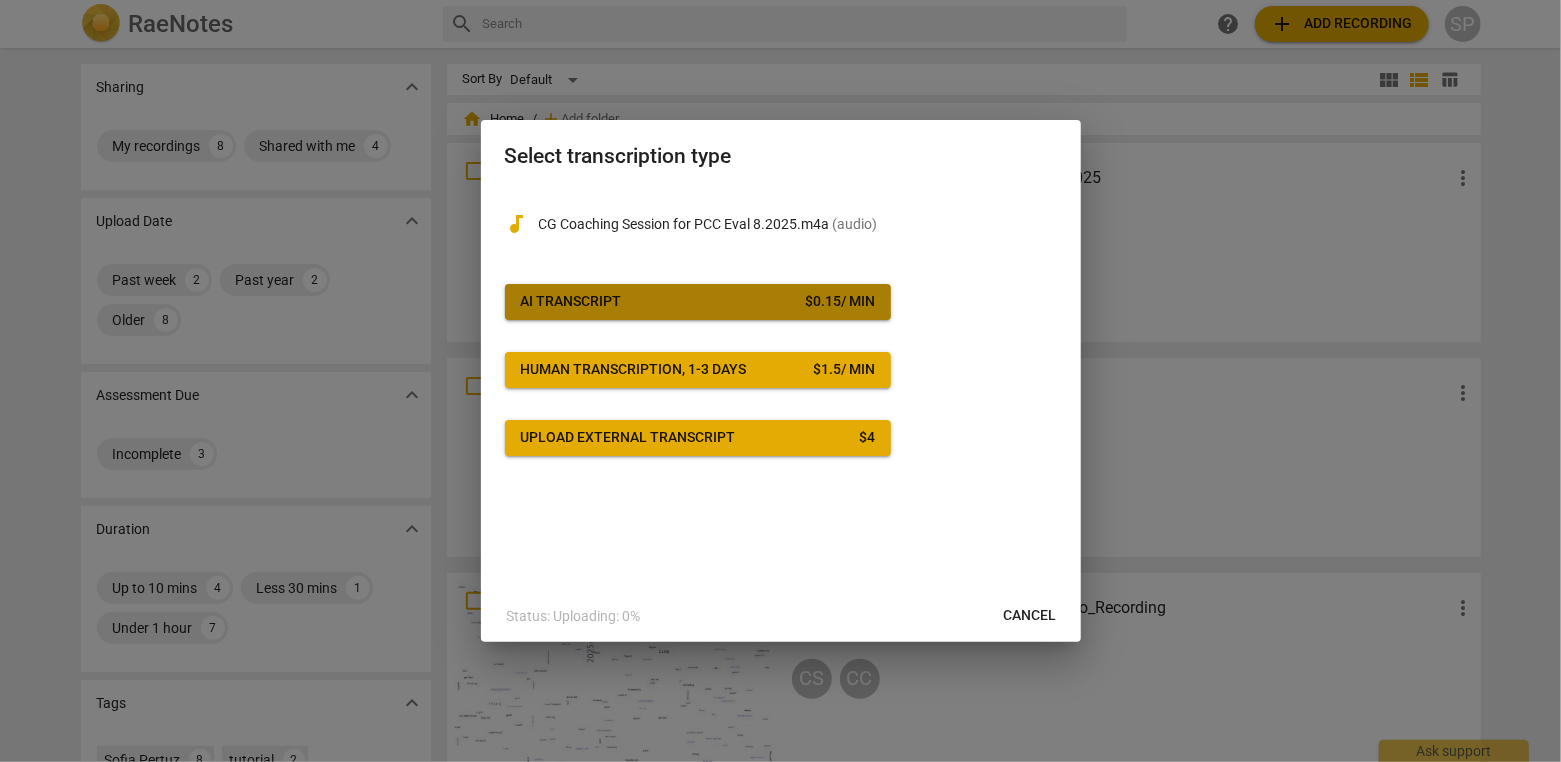 click on "AI Transcript $ 0.15  / min" at bounding box center [698, 302] 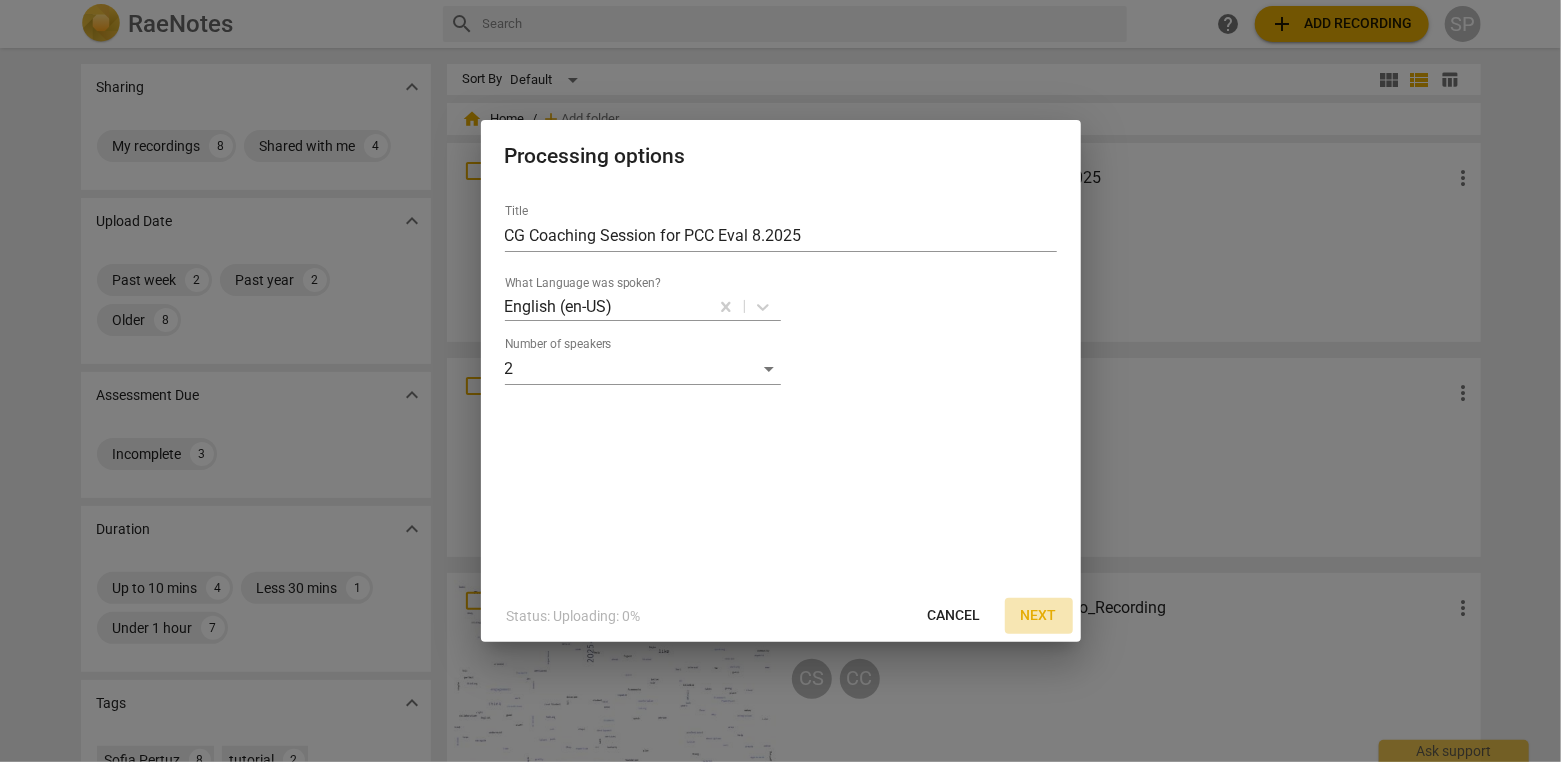 click on "Next" at bounding box center (1039, 616) 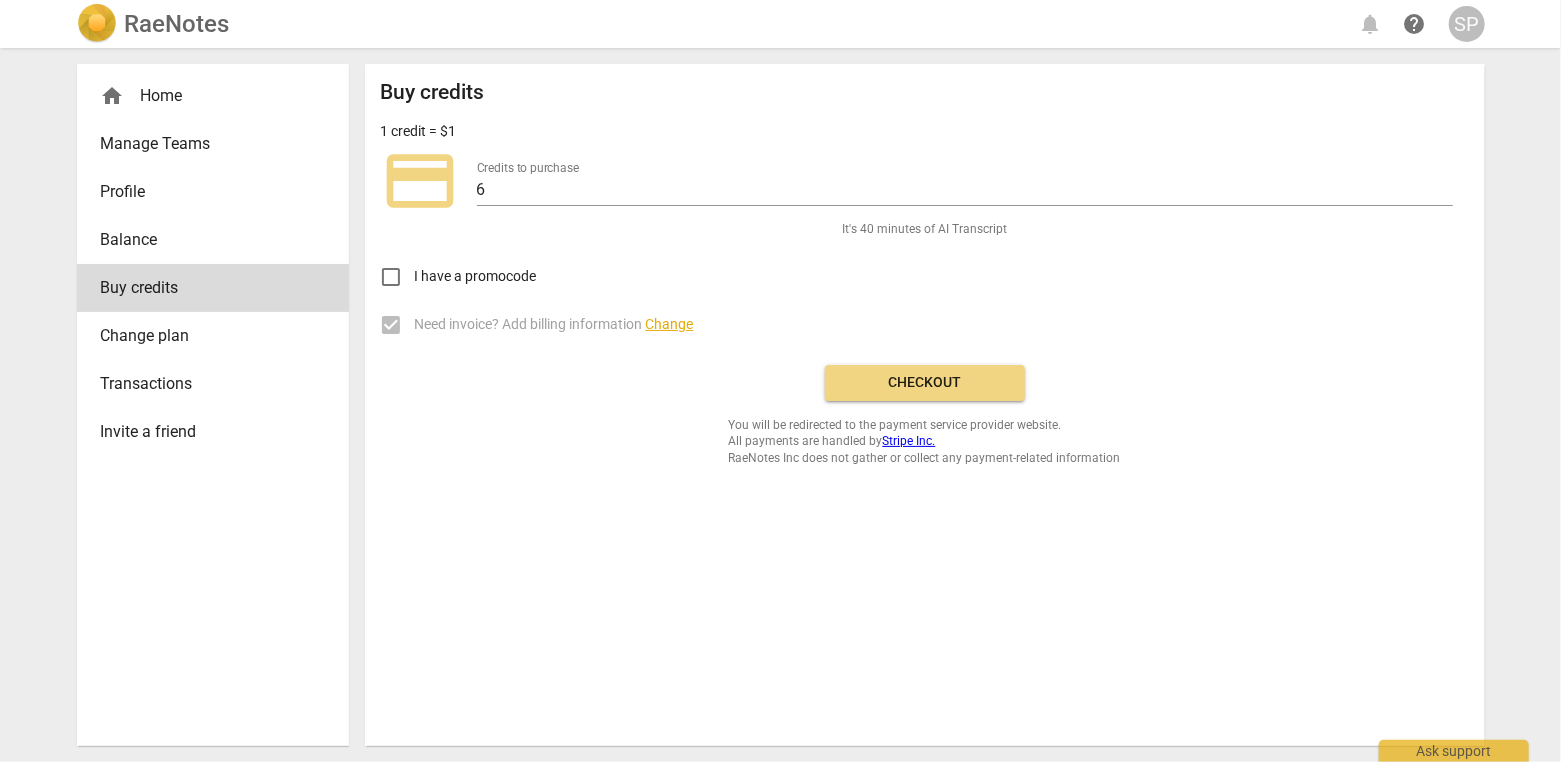 click on "Checkout" at bounding box center (925, 383) 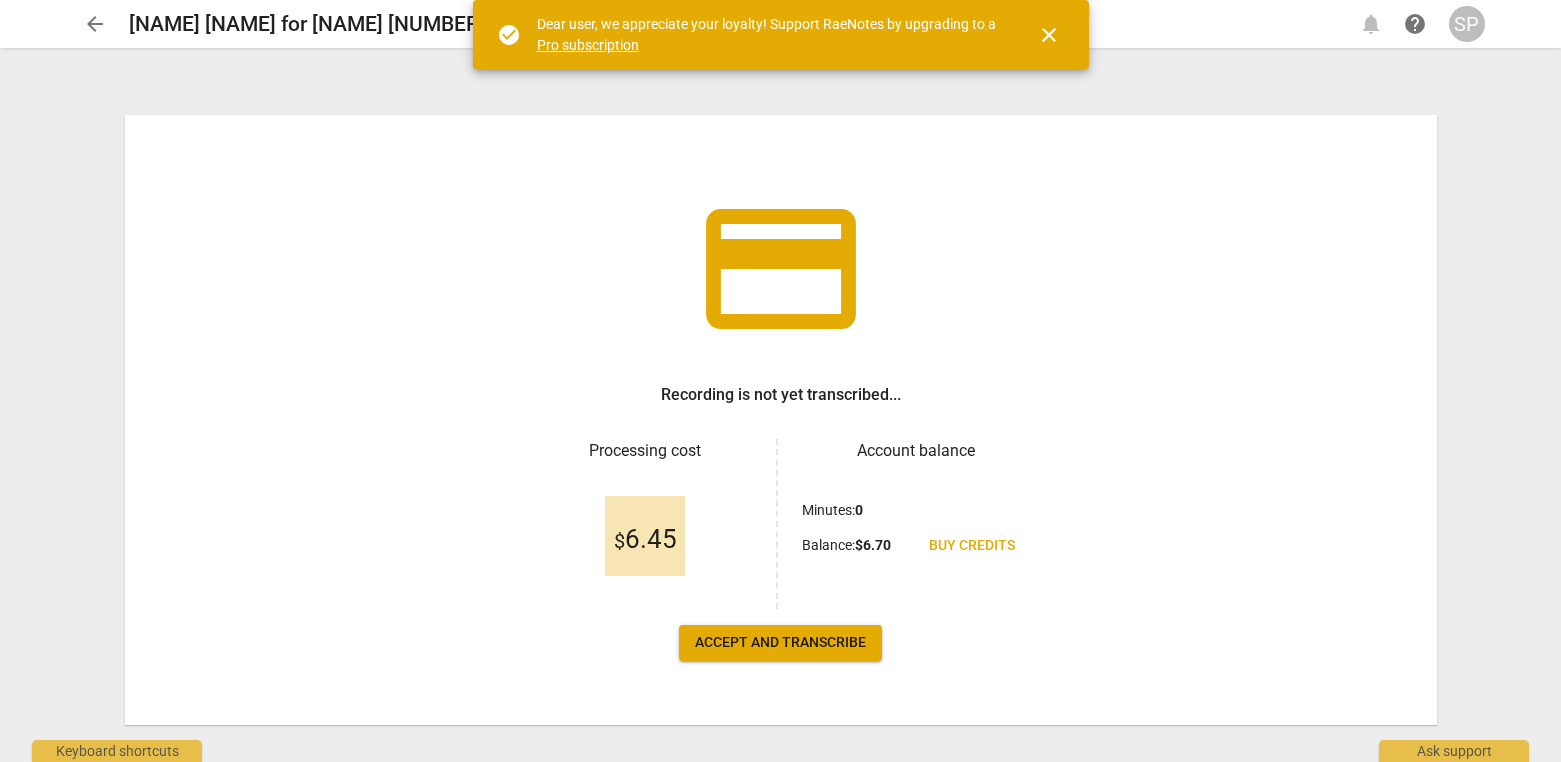 scroll, scrollTop: 0, scrollLeft: 0, axis: both 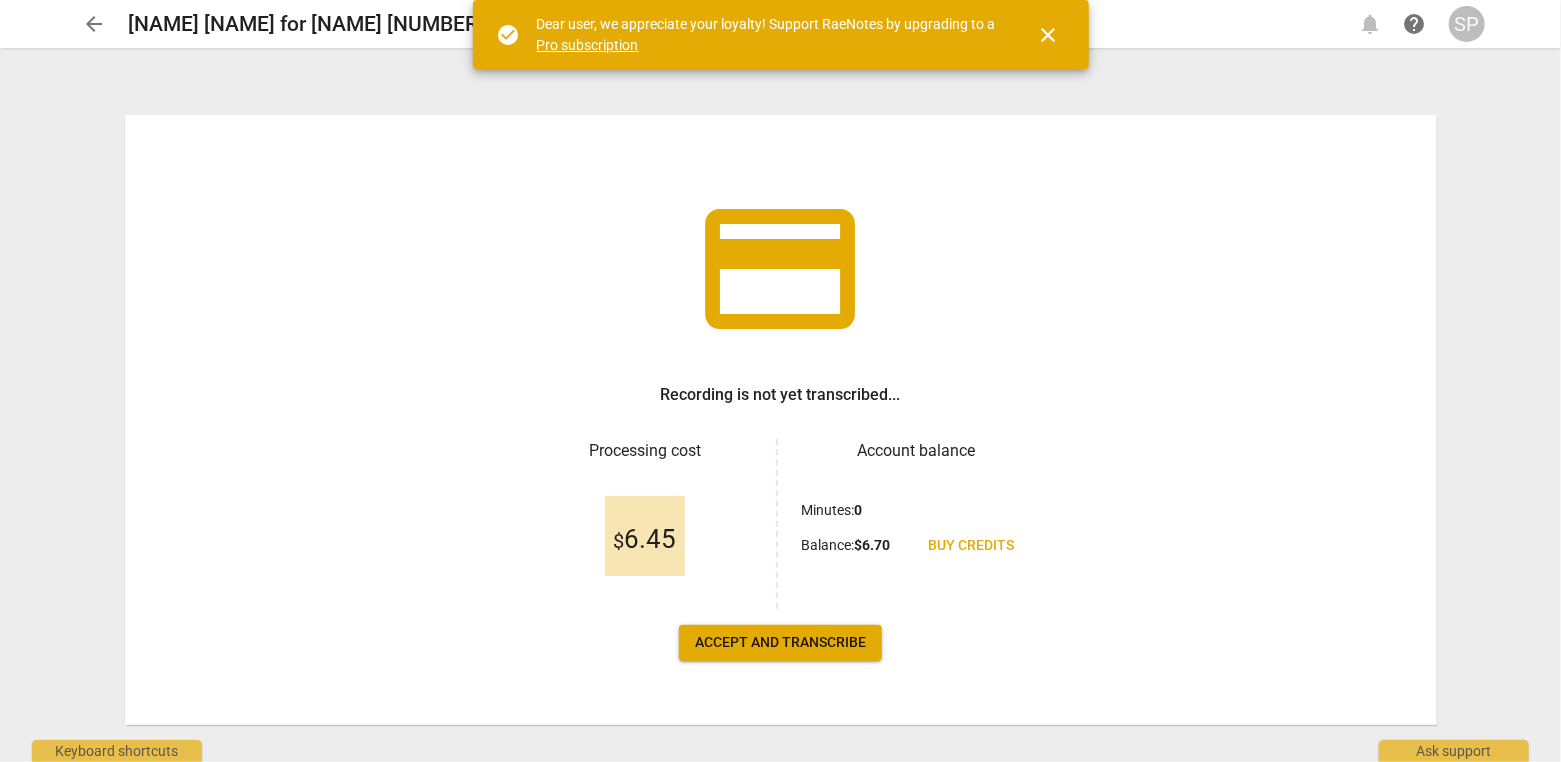 click on "Accept and transcribe" at bounding box center [780, 643] 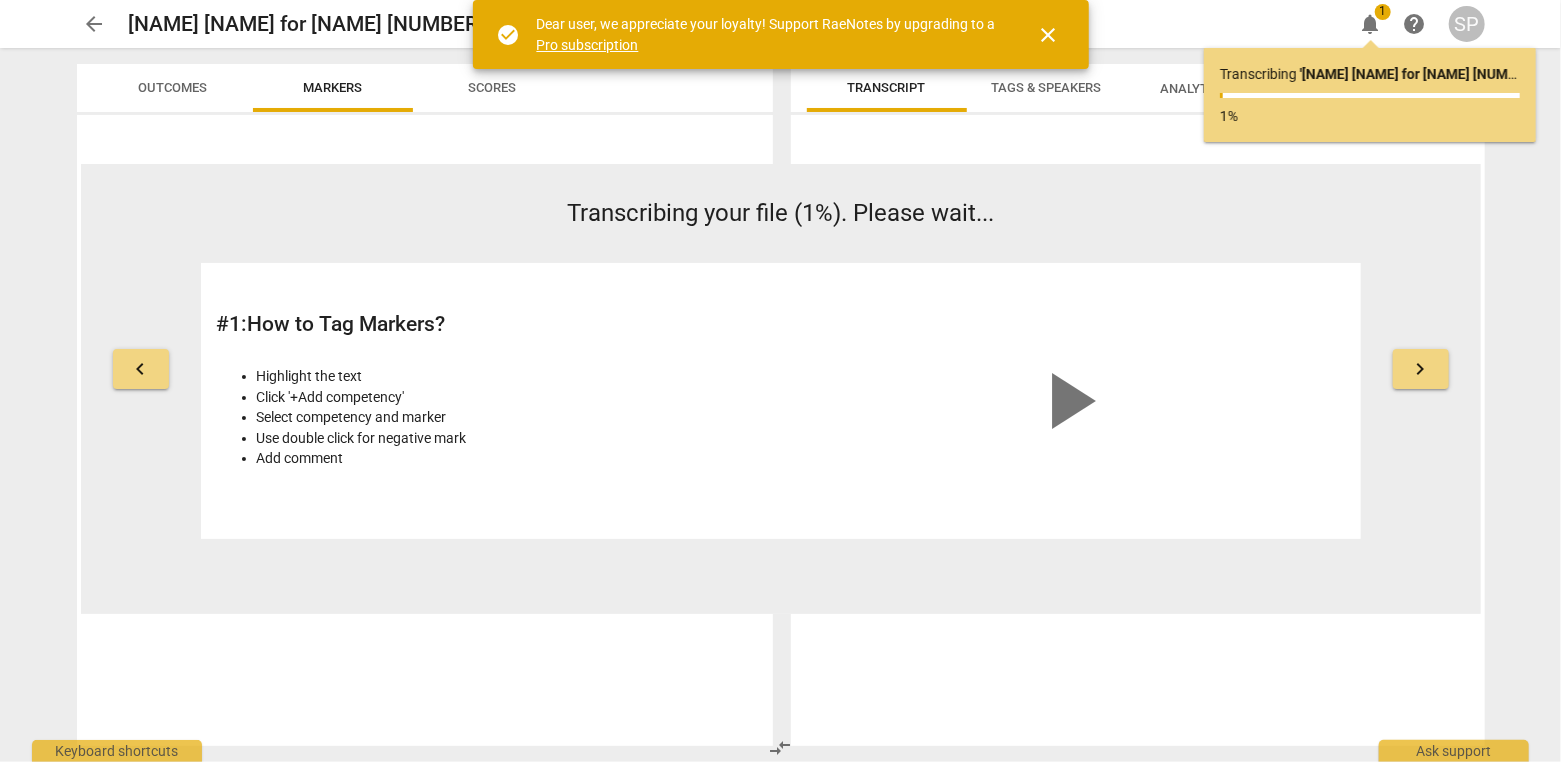 click on "close" at bounding box center (1049, 35) 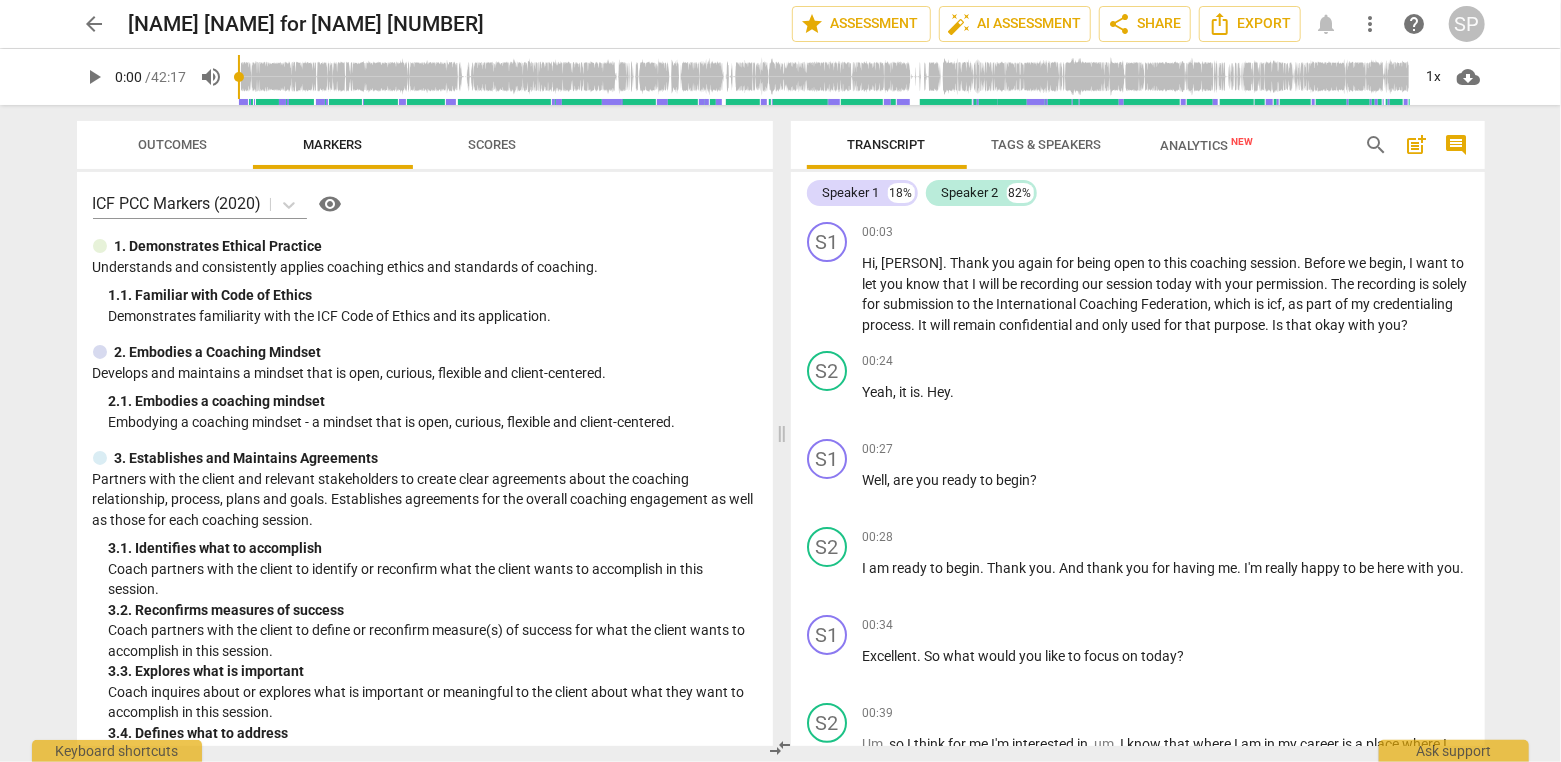 click on "arrow_back" at bounding box center (95, 24) 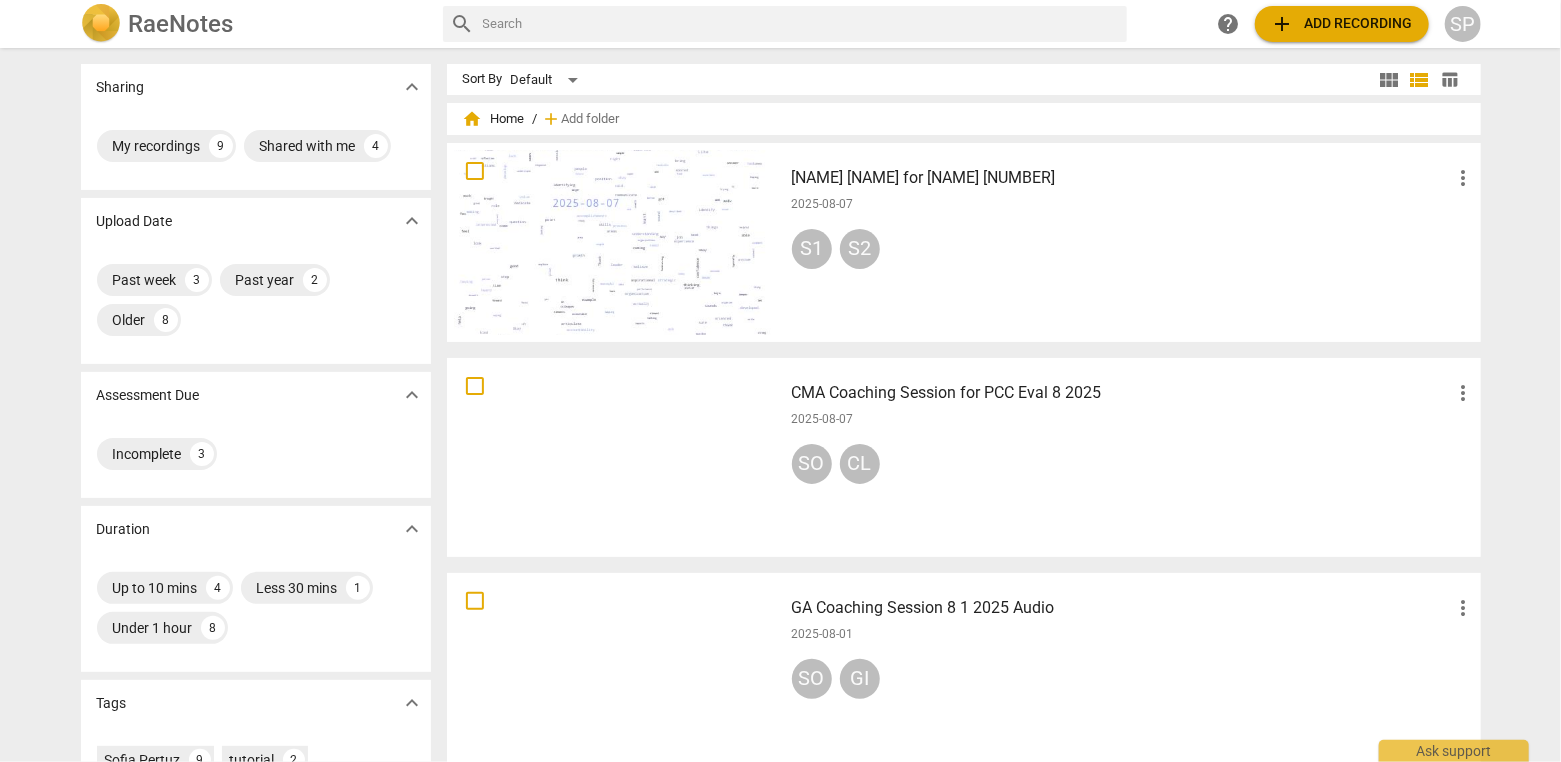 click on "S1 S2" at bounding box center (1134, 253) 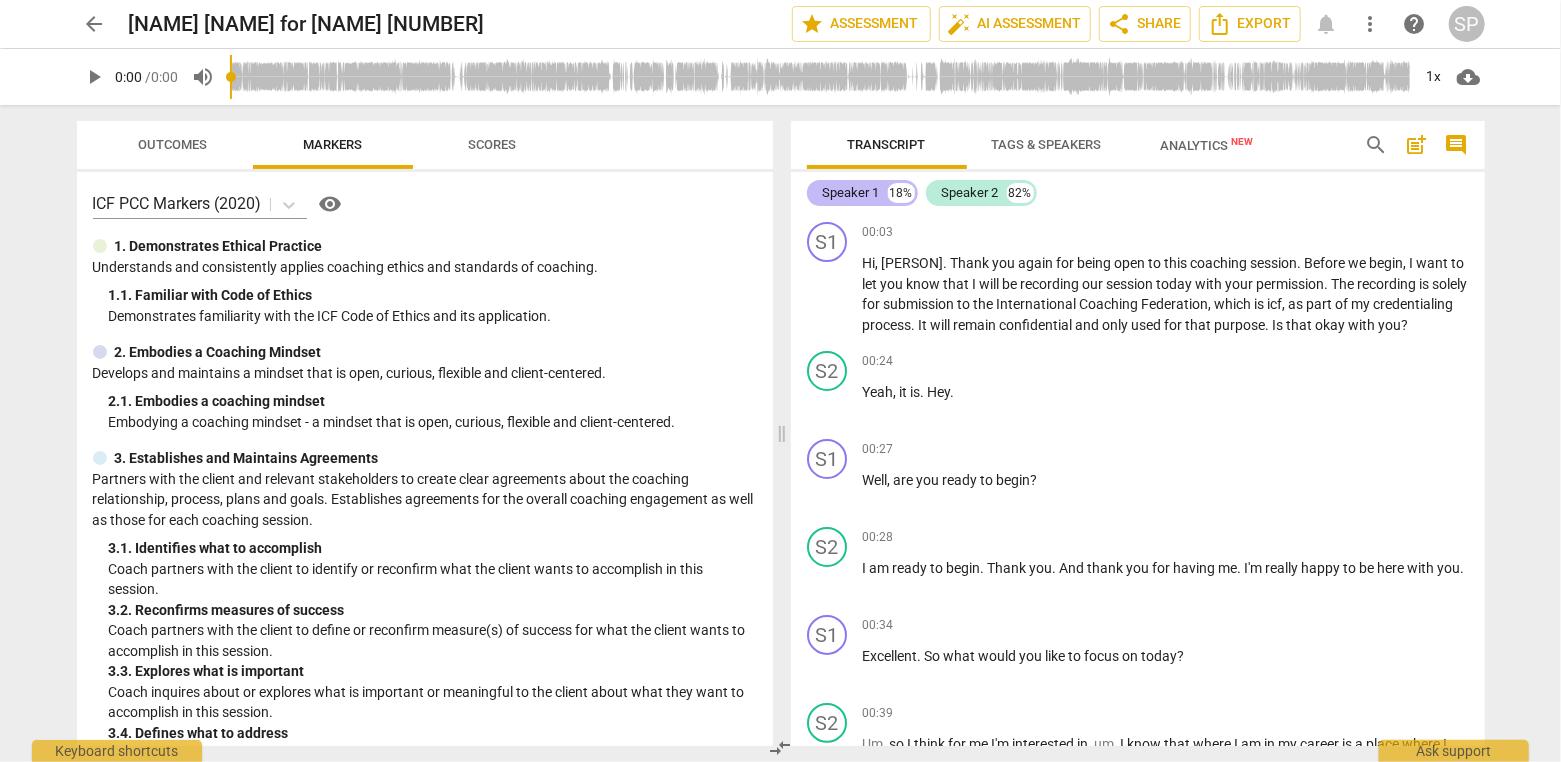 click on "Speaker 1" at bounding box center [851, 193] 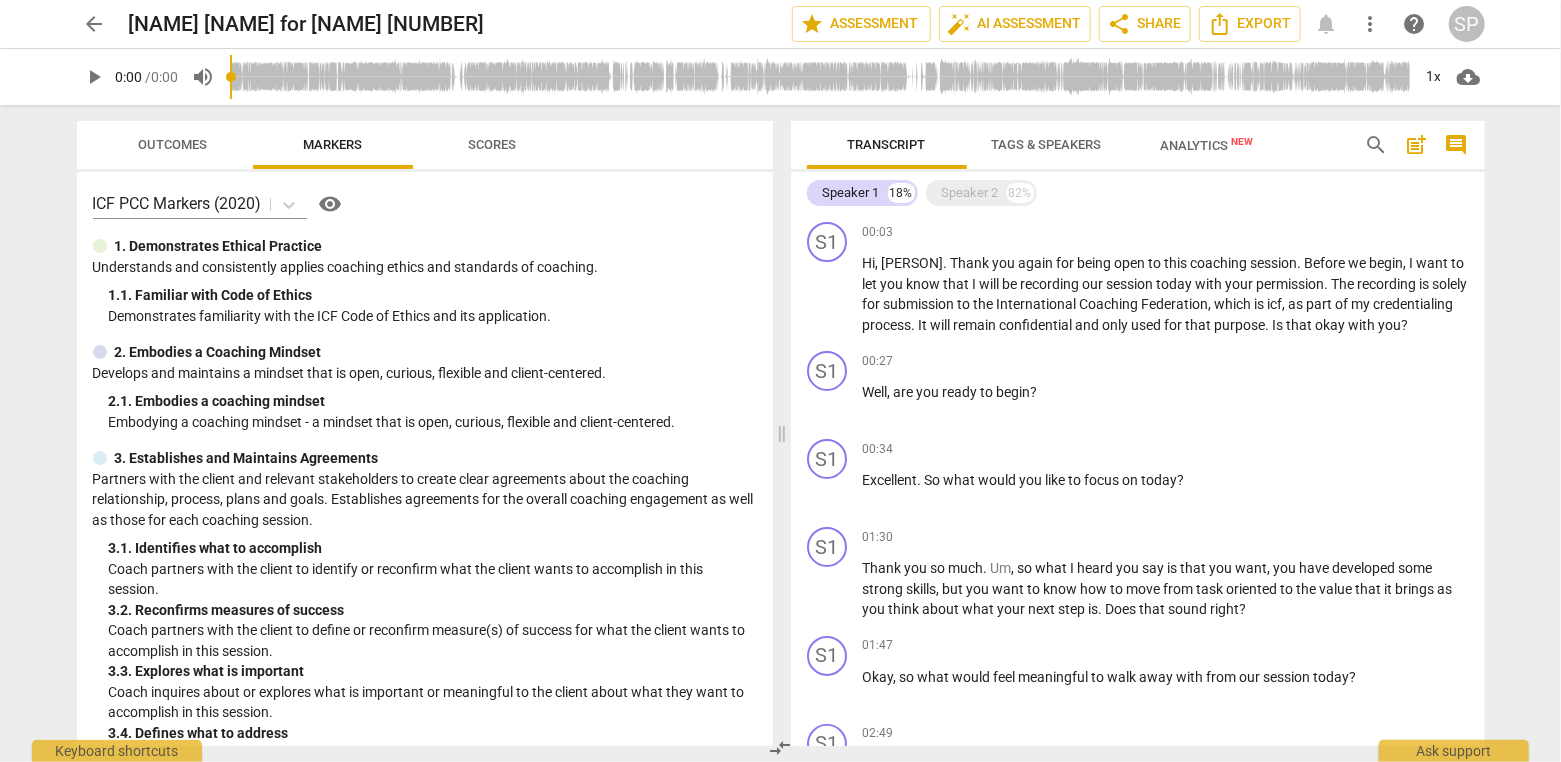 click on "Tags & Speakers" at bounding box center [1047, 144] 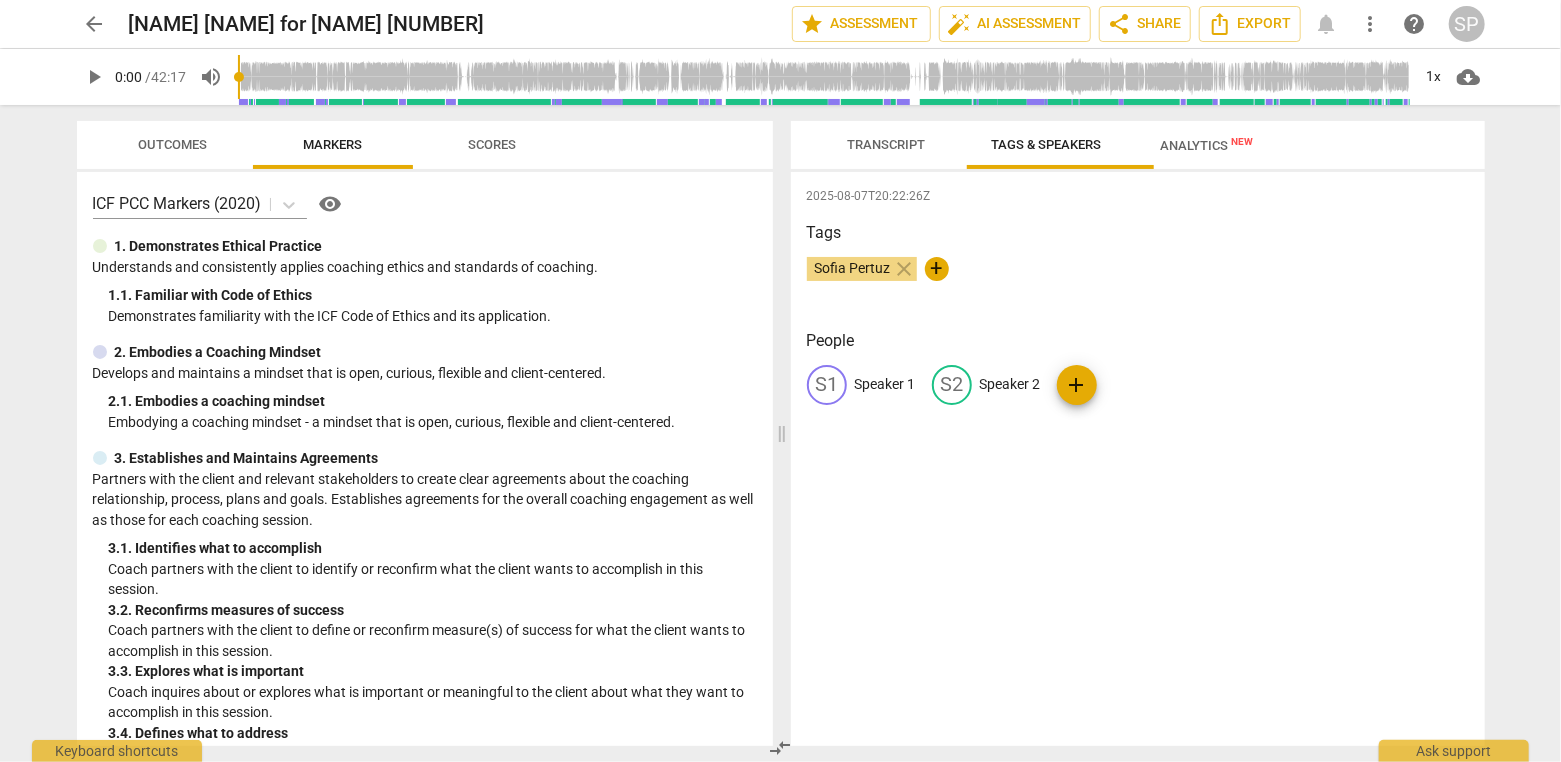 click on "Transcript" at bounding box center [887, 144] 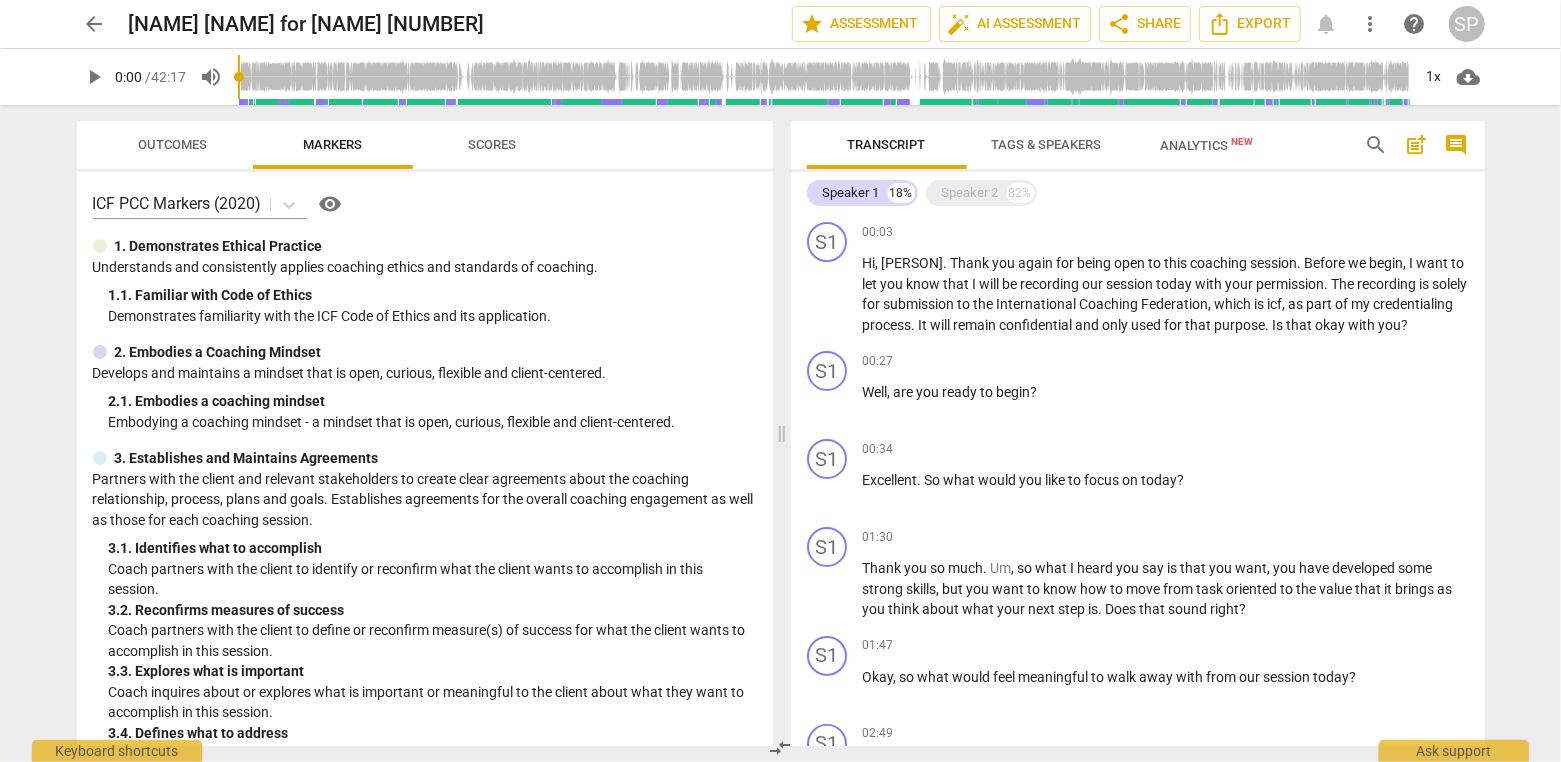 click on "Tags & Speakers" at bounding box center (1047, 144) 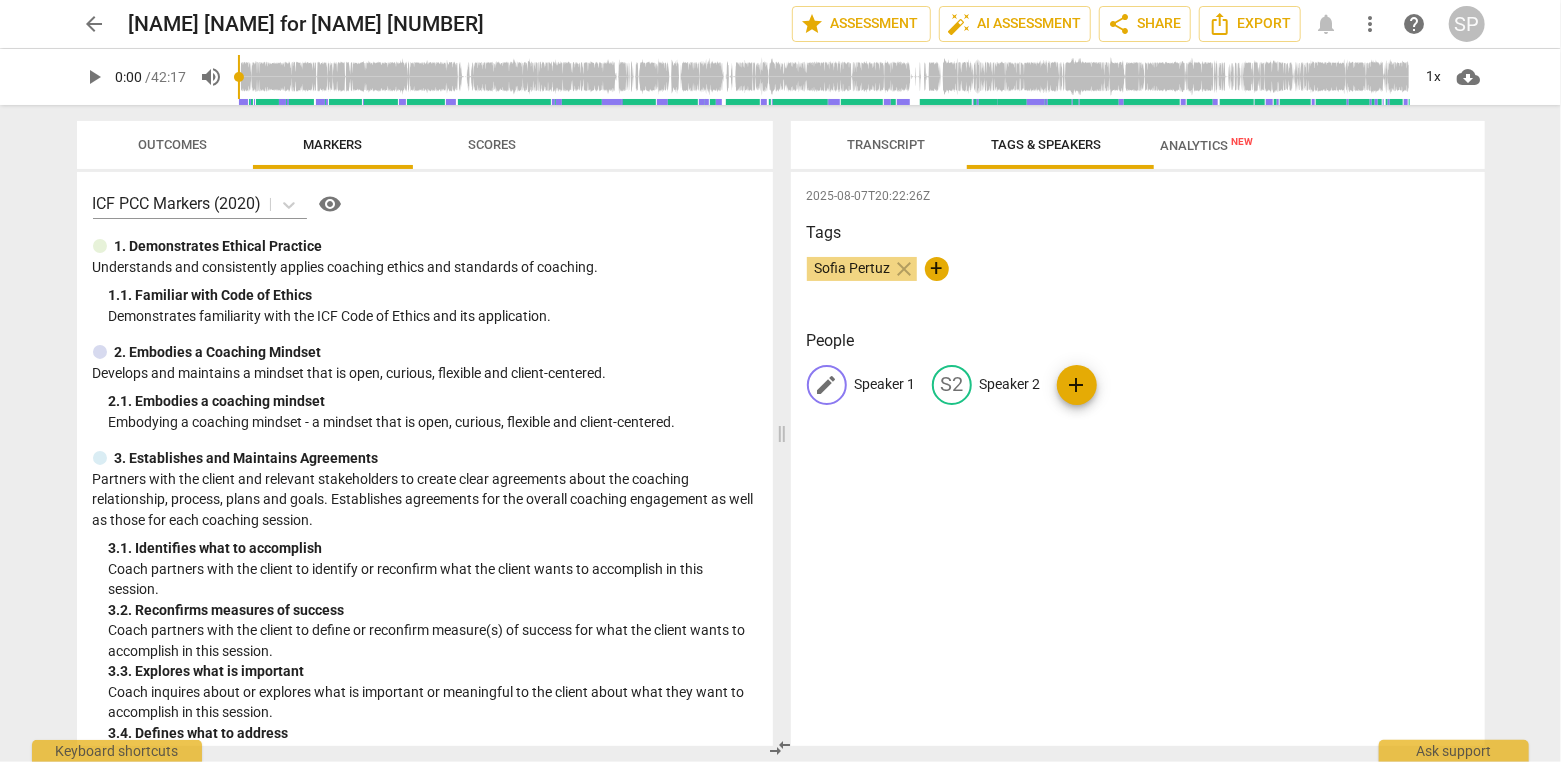 click on "Speaker 1" at bounding box center [885, 384] 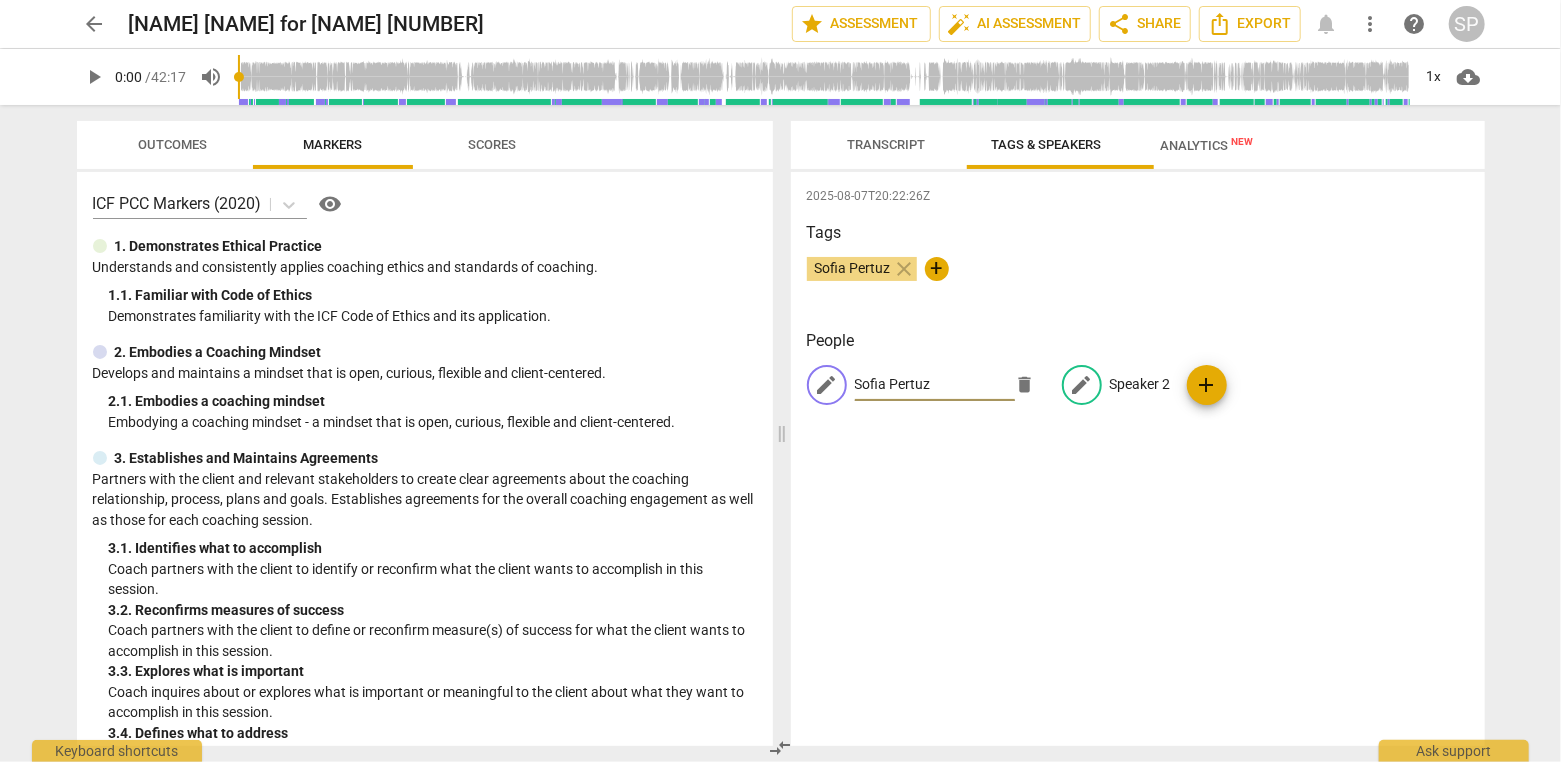 type on "Sofia Pertuz" 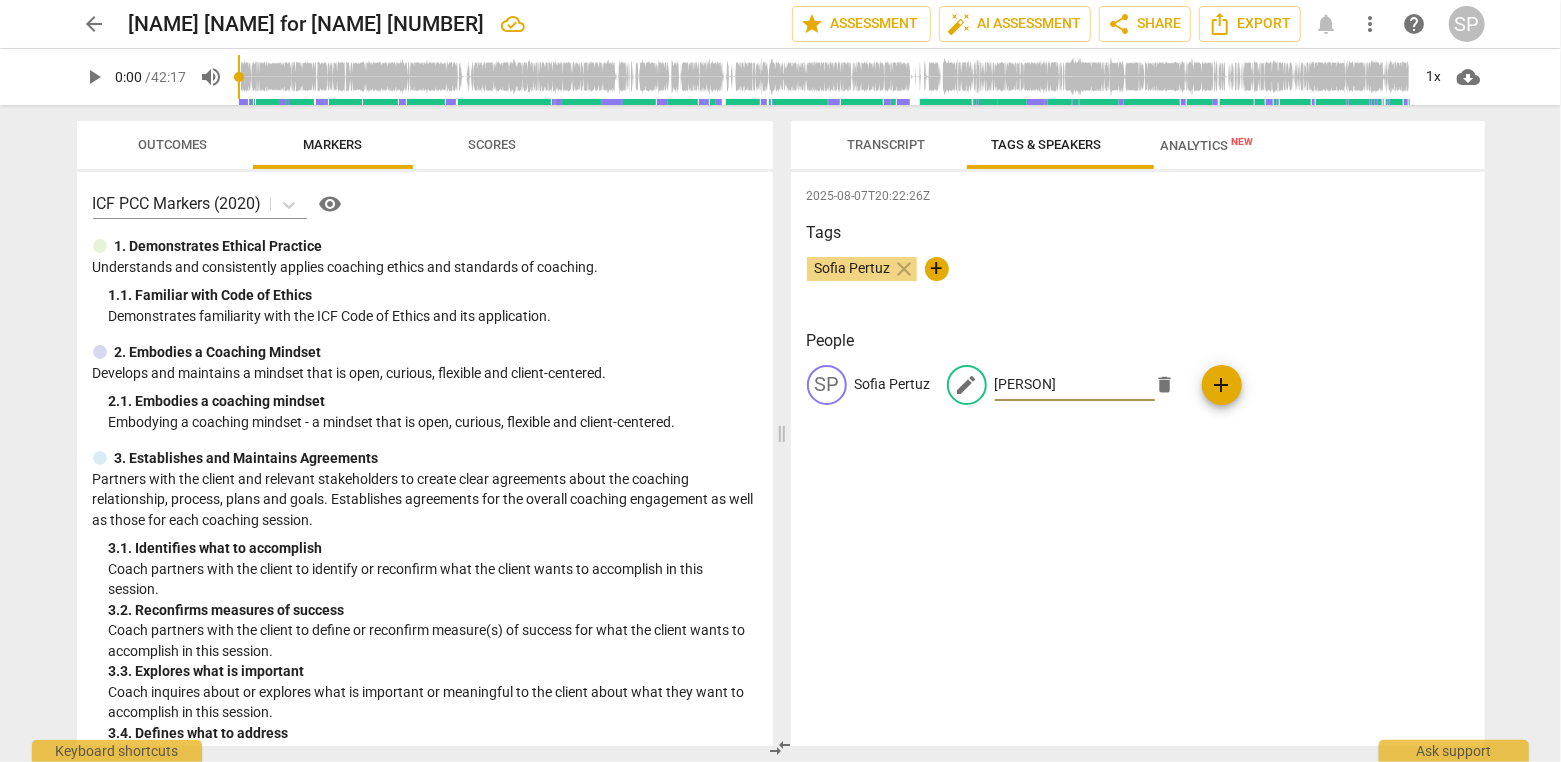 type on "Carolina" 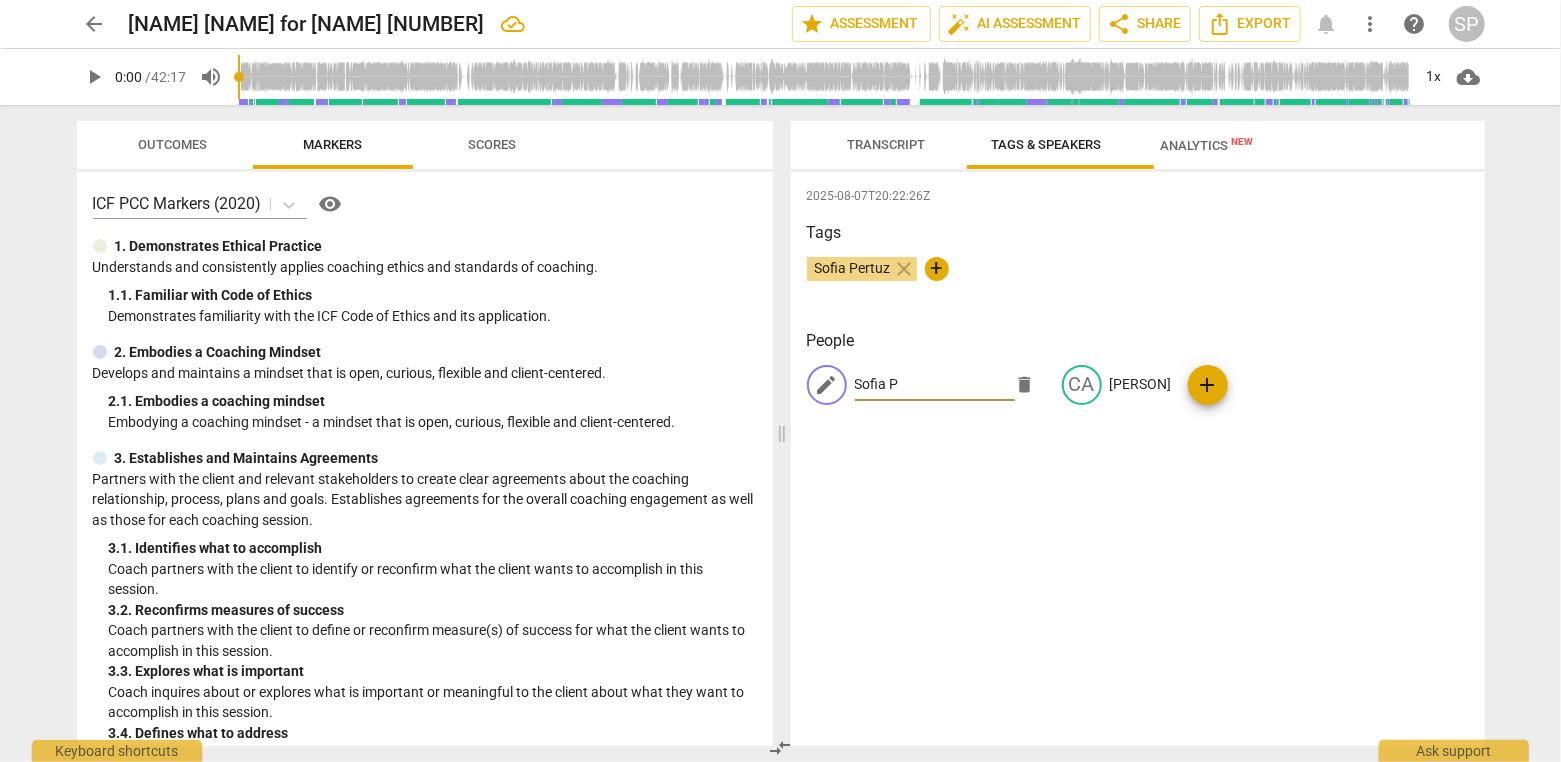 type on "Sofia" 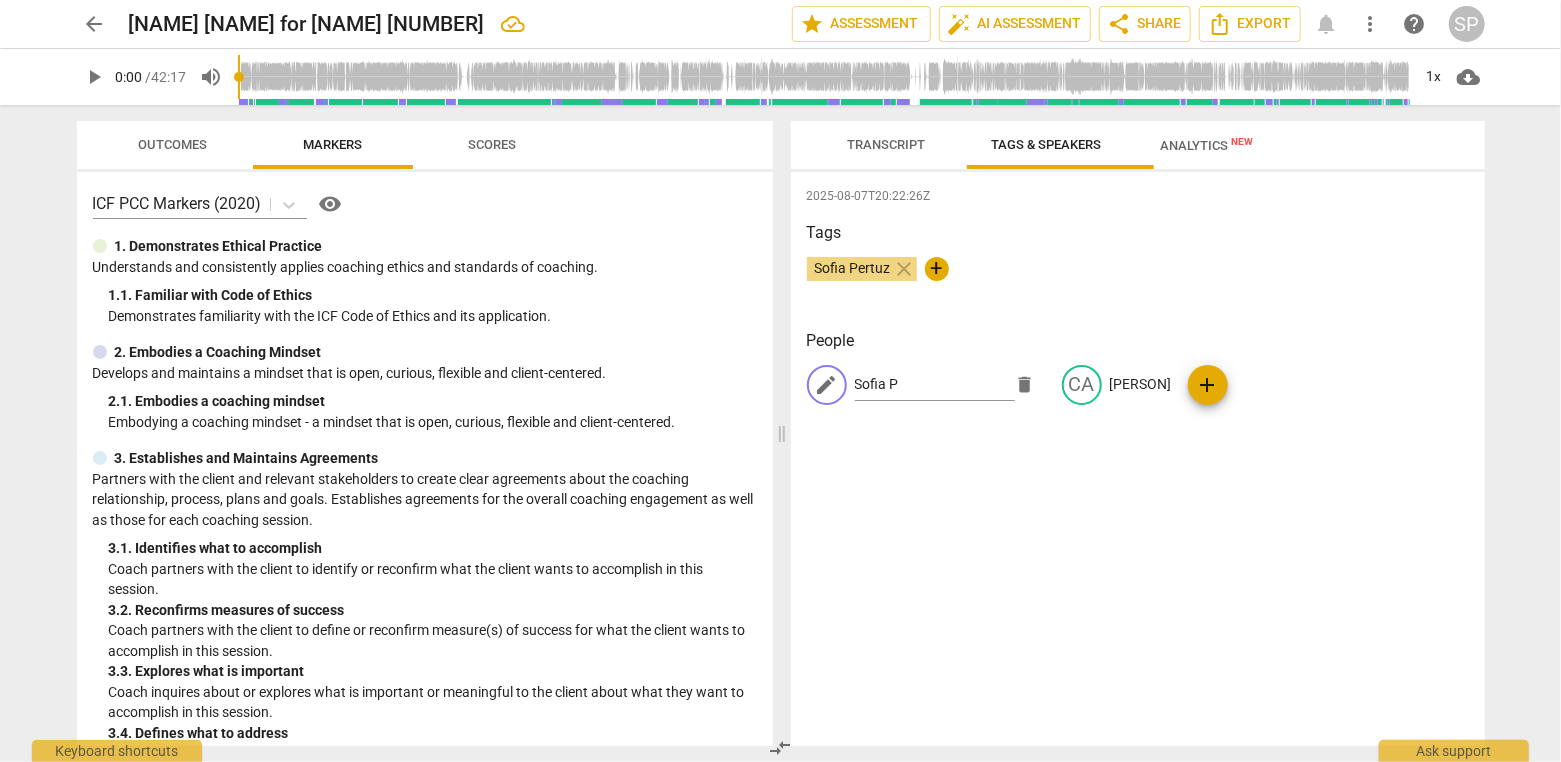 click on "2025-08-07T20:22:26Z Tags Sofia Pertuz close + People edit Sofia delete CA Carolina add" at bounding box center (1138, 459) 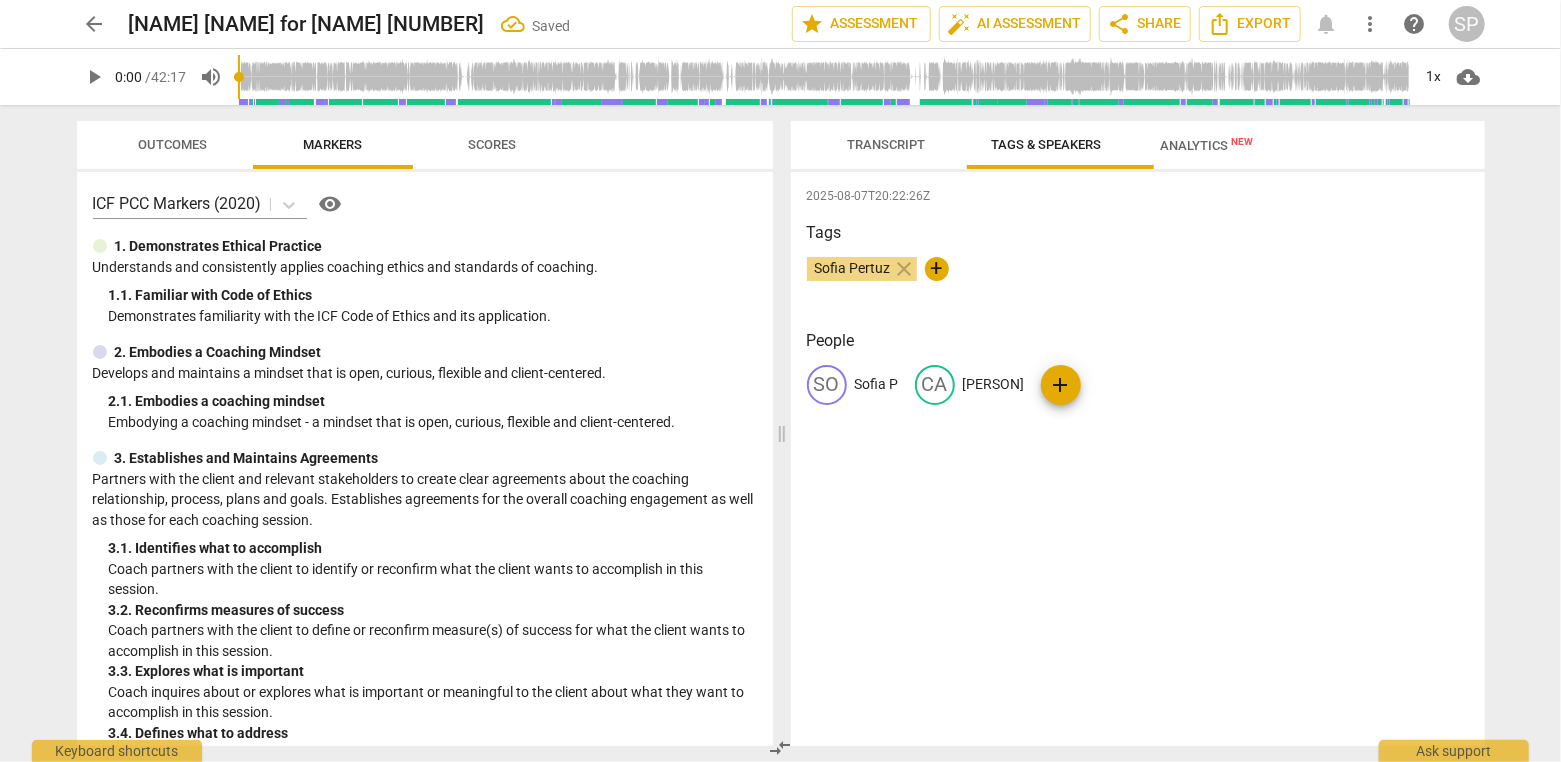 click on "Transcript" at bounding box center (887, 145) 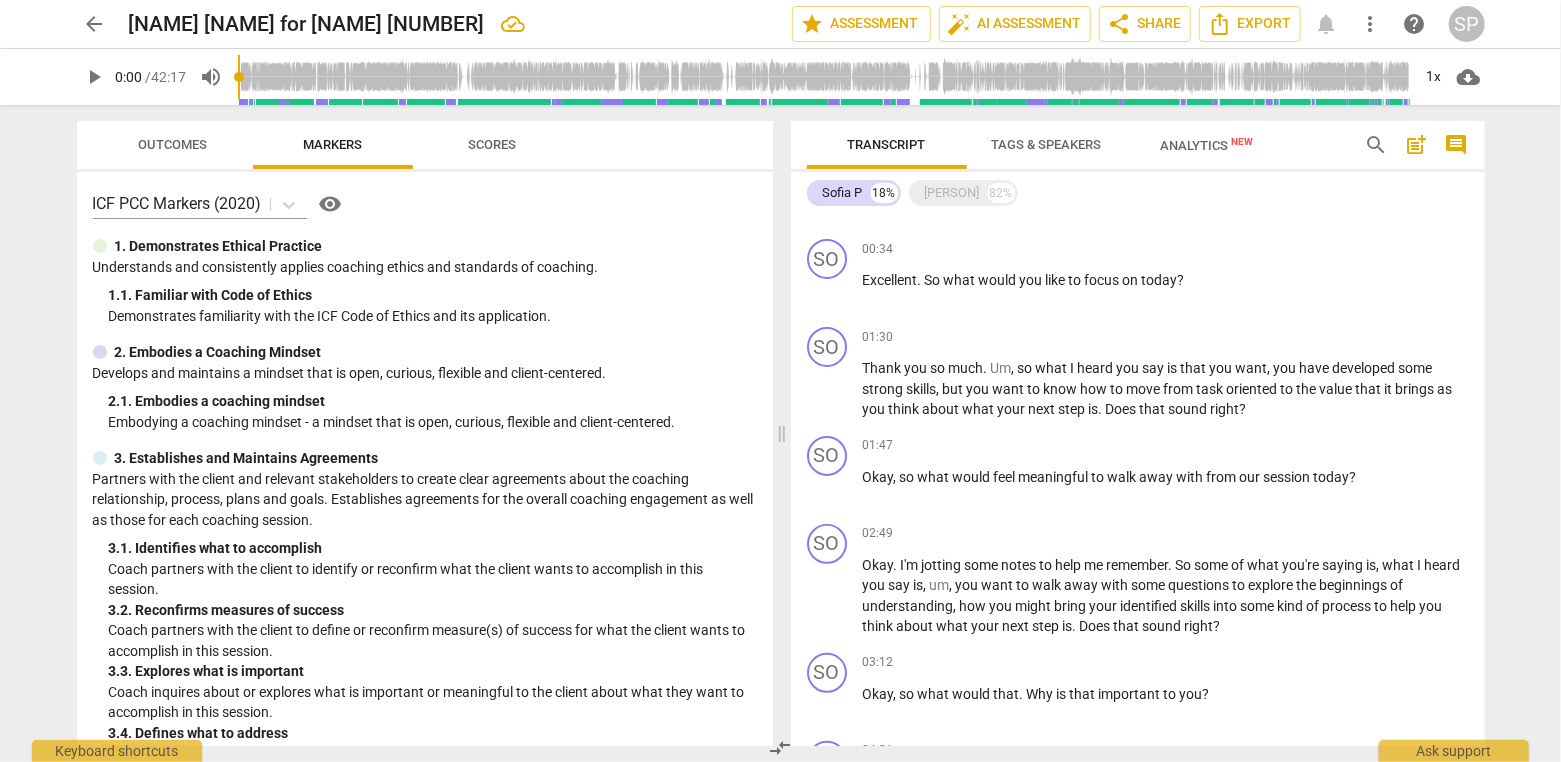 scroll, scrollTop: 0, scrollLeft: 0, axis: both 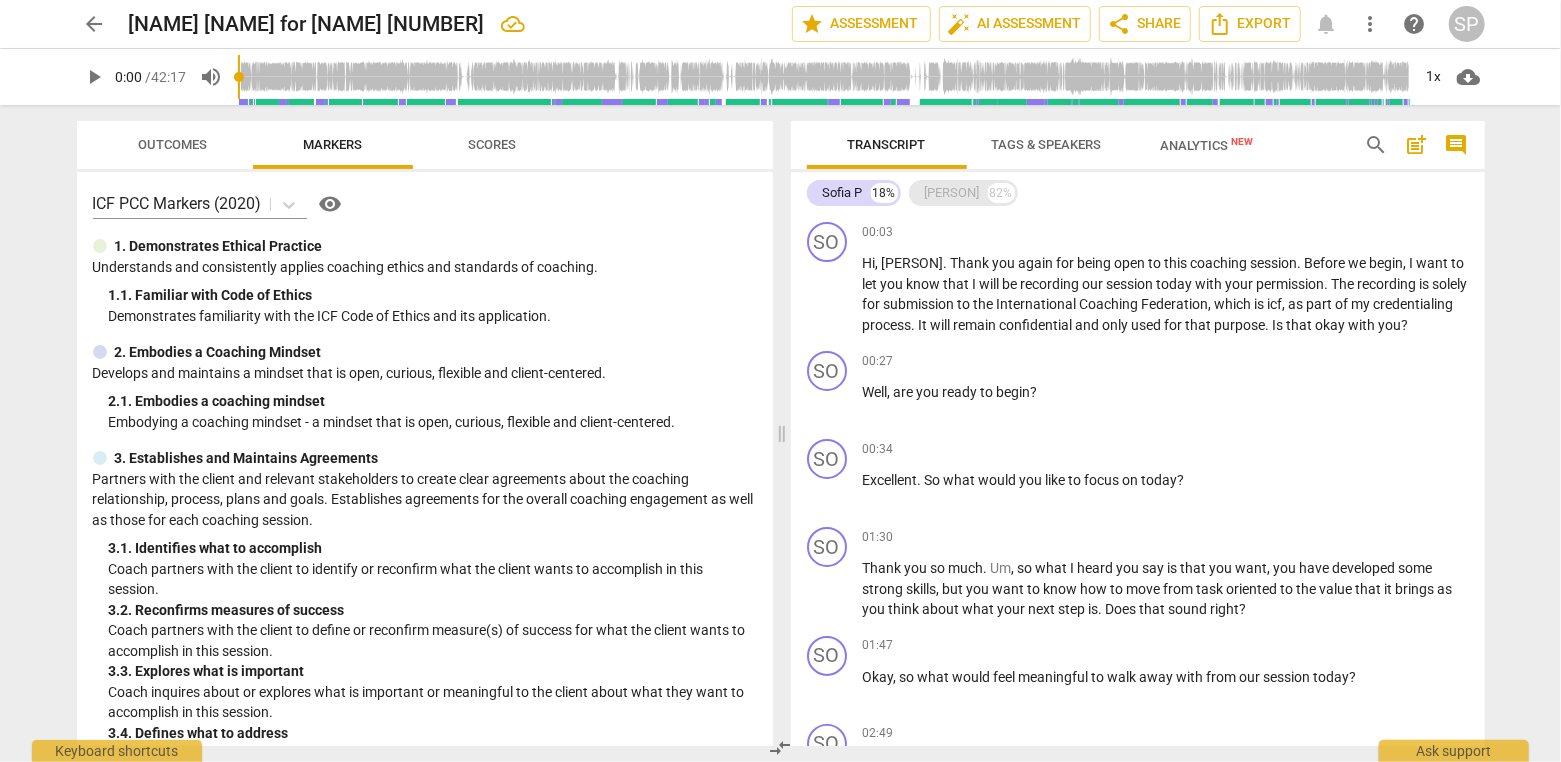 click on "Carolina" at bounding box center [952, 193] 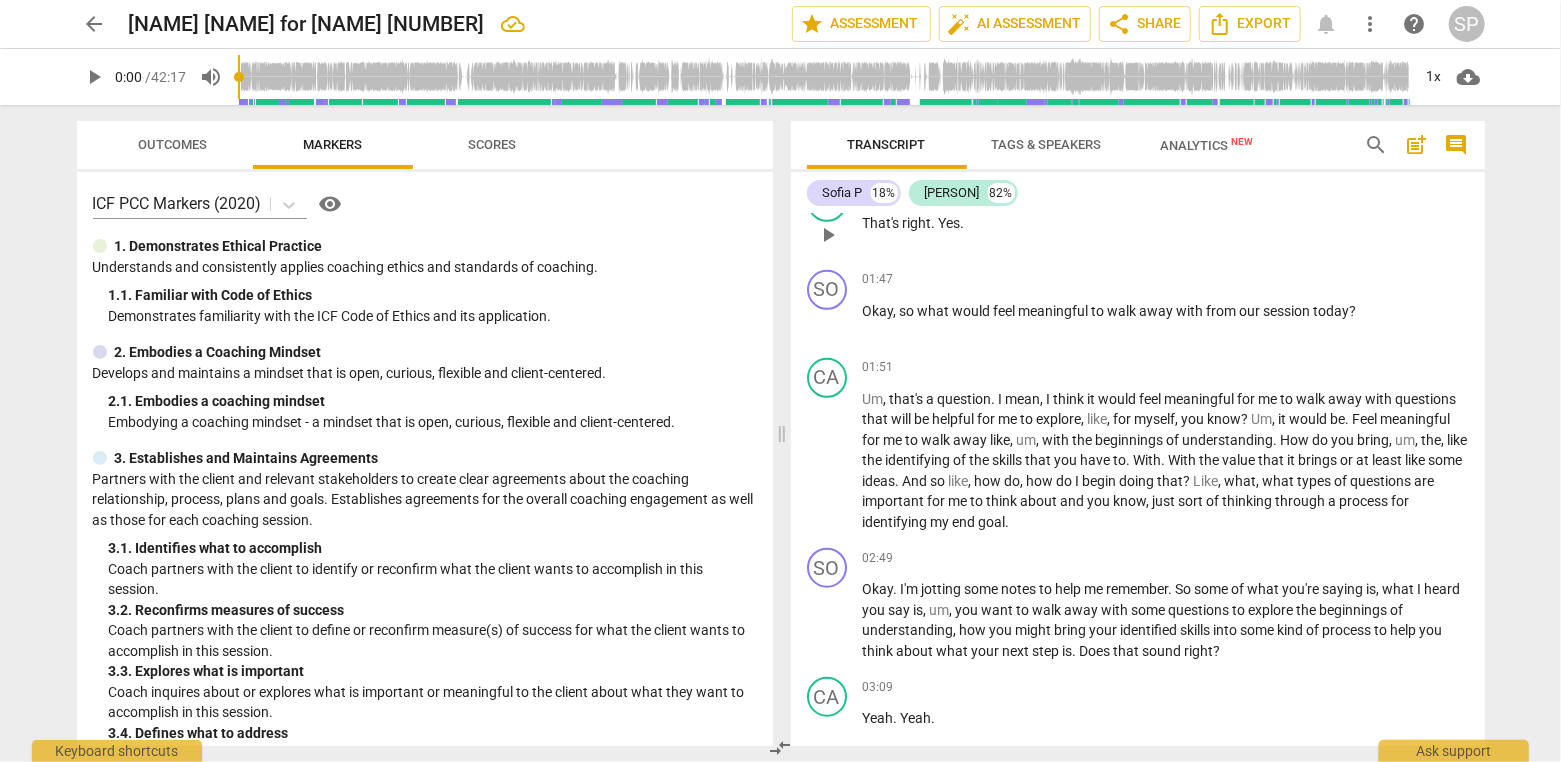 scroll, scrollTop: 600, scrollLeft: 0, axis: vertical 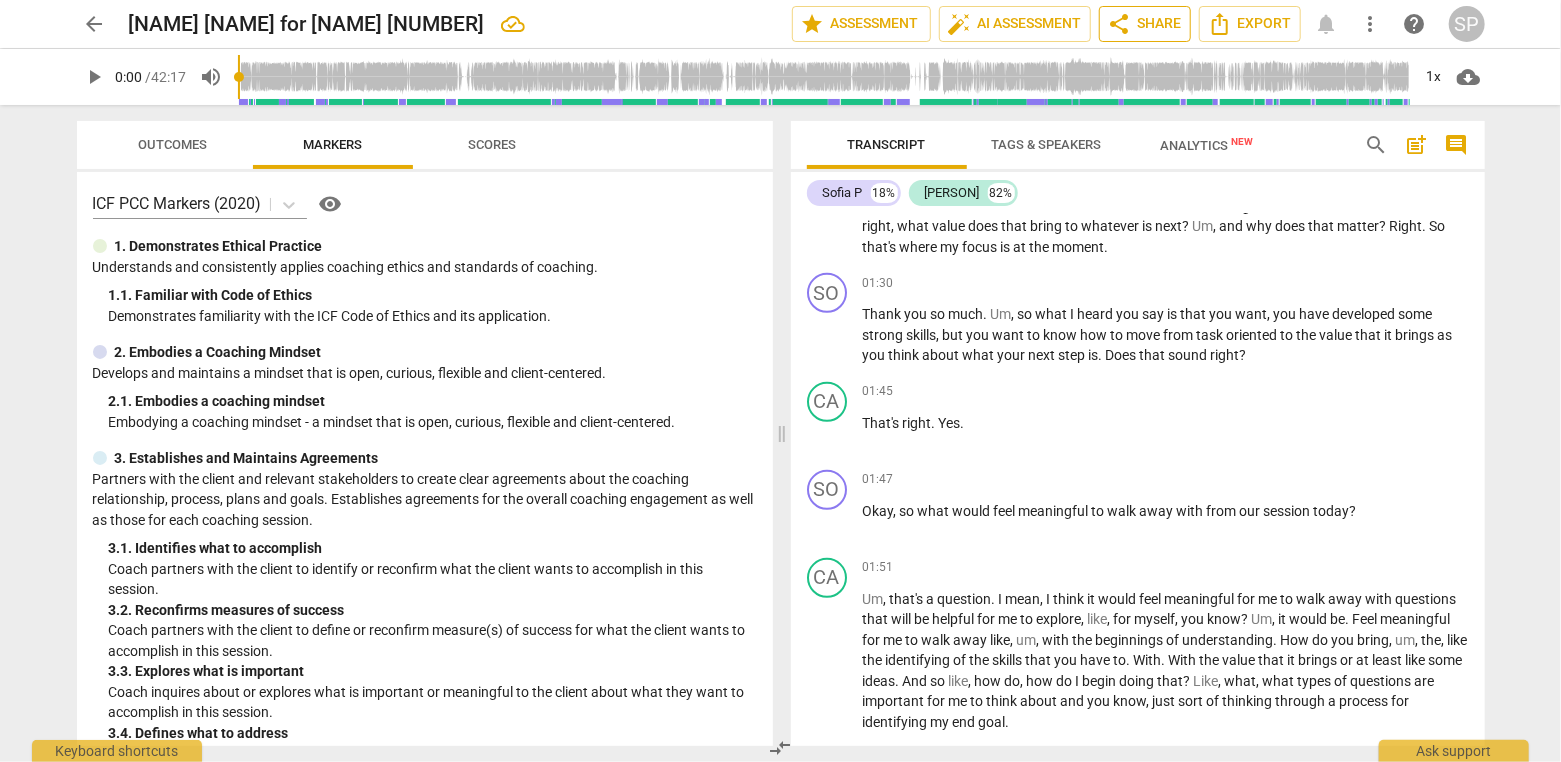 click on "share    Share" at bounding box center [1145, 24] 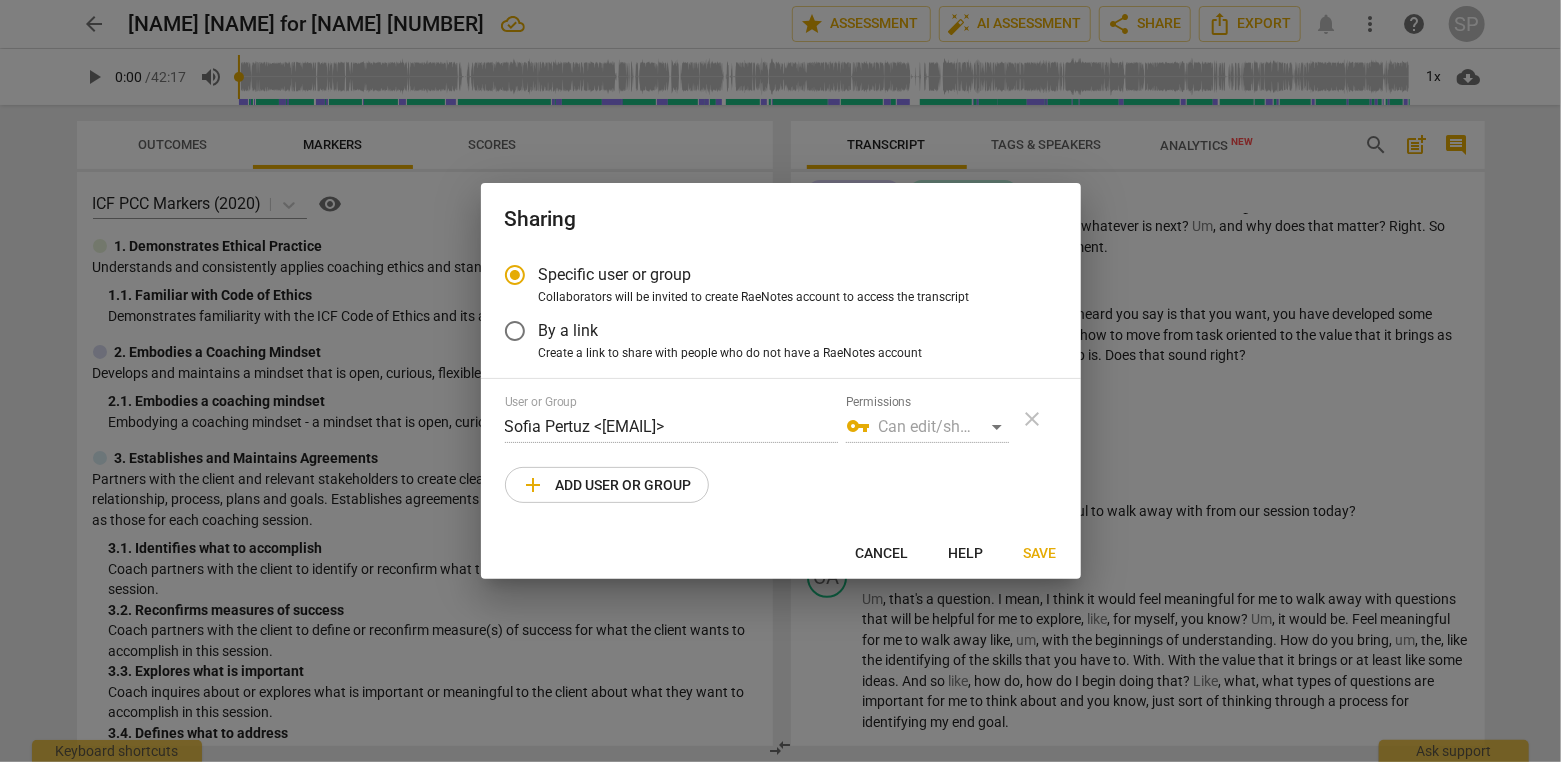 click on "Cancel" at bounding box center [882, 554] 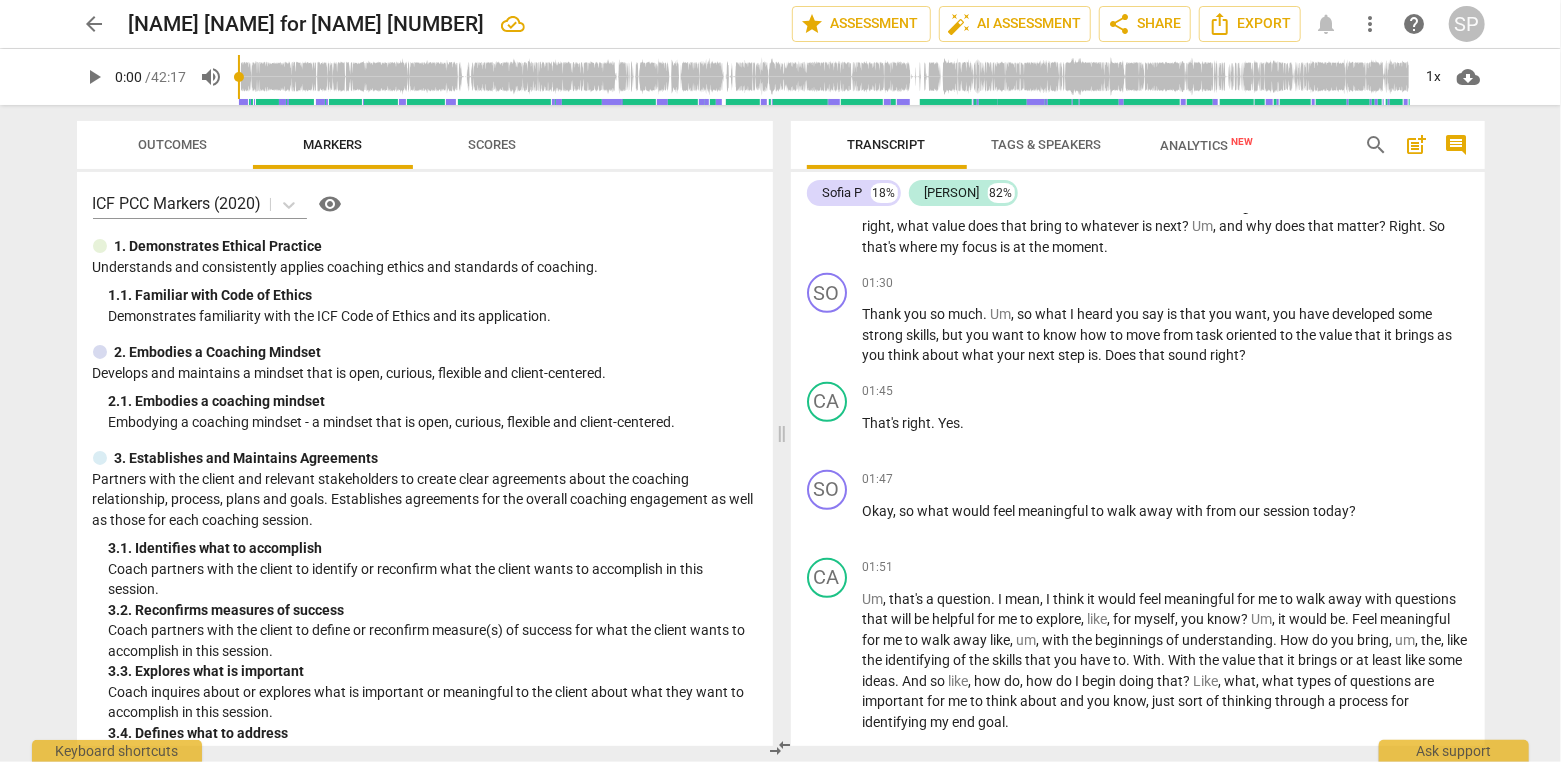 click on "Outcomes" at bounding box center (172, 144) 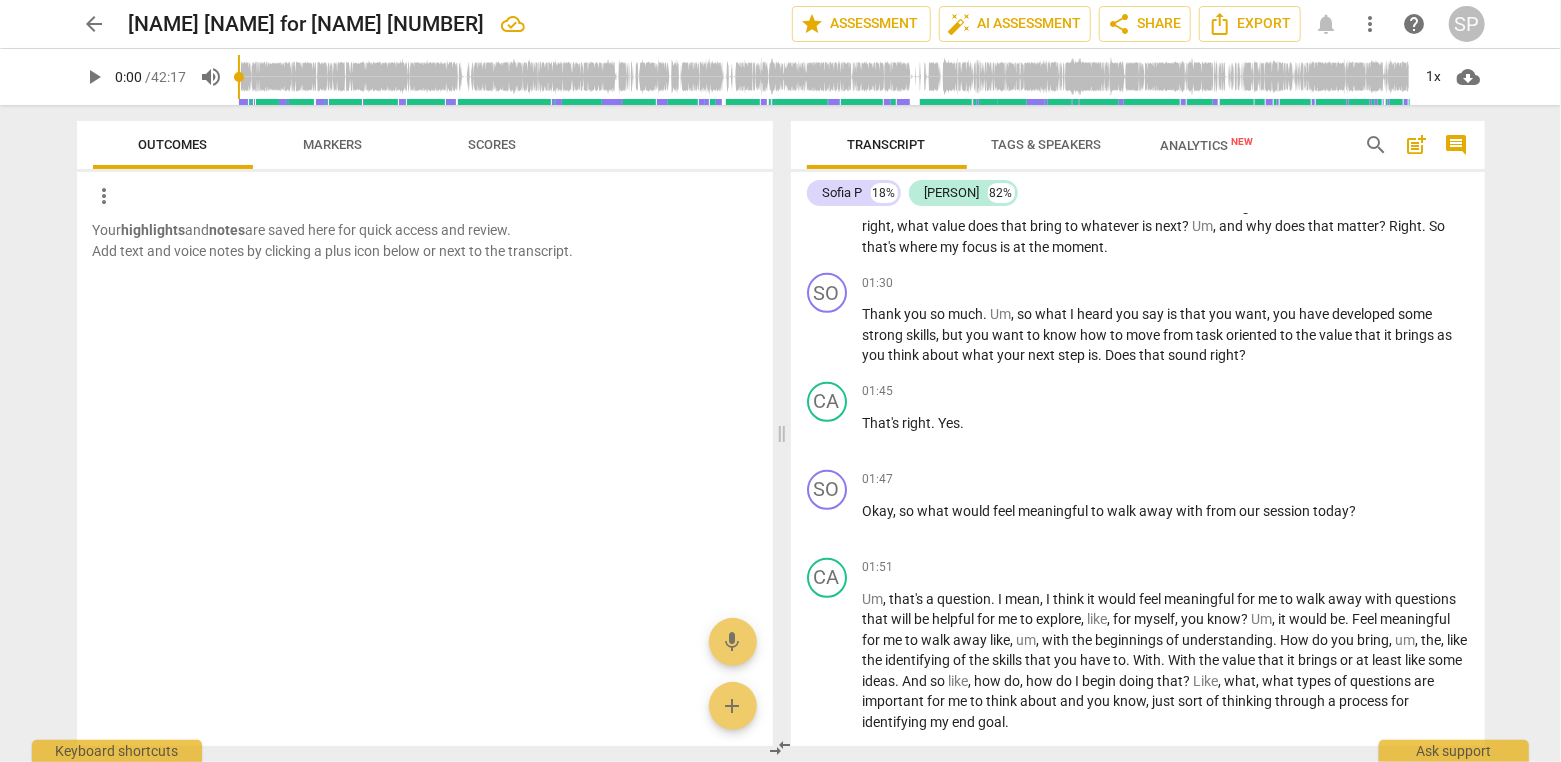 click on "Markers" at bounding box center [332, 145] 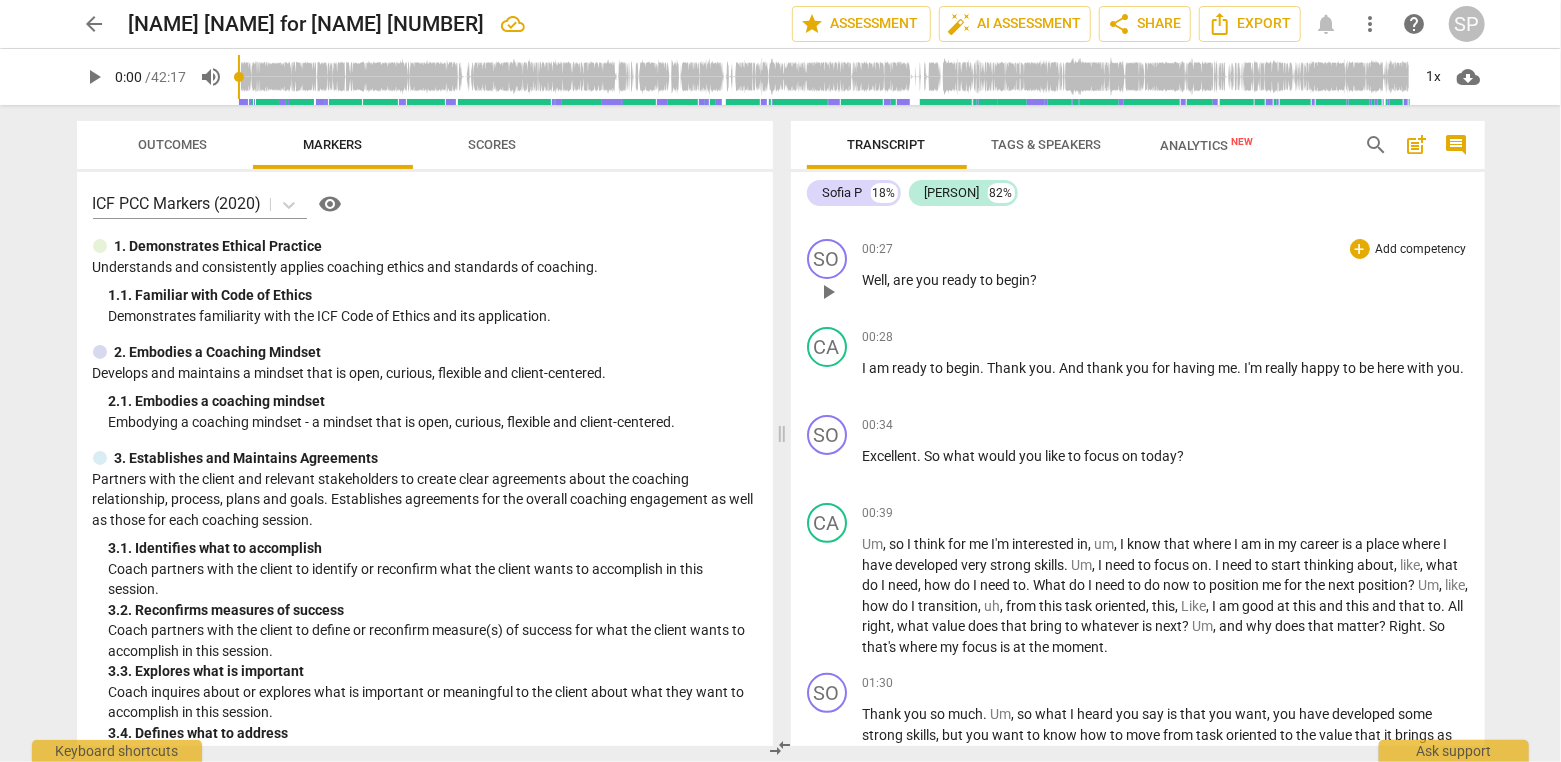 scroll, scrollTop: 0, scrollLeft: 0, axis: both 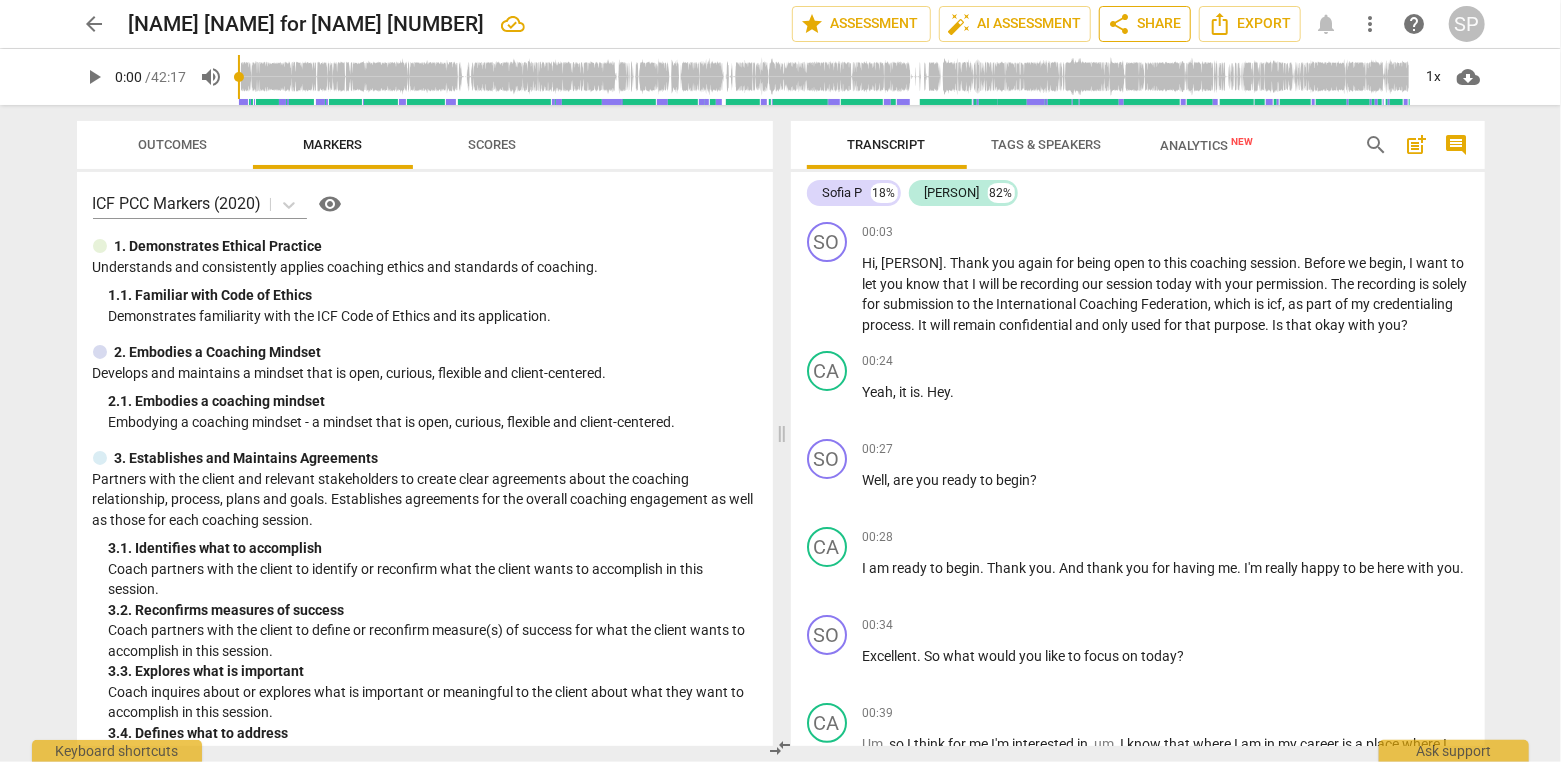 click on "share    Share" at bounding box center (1145, 24) 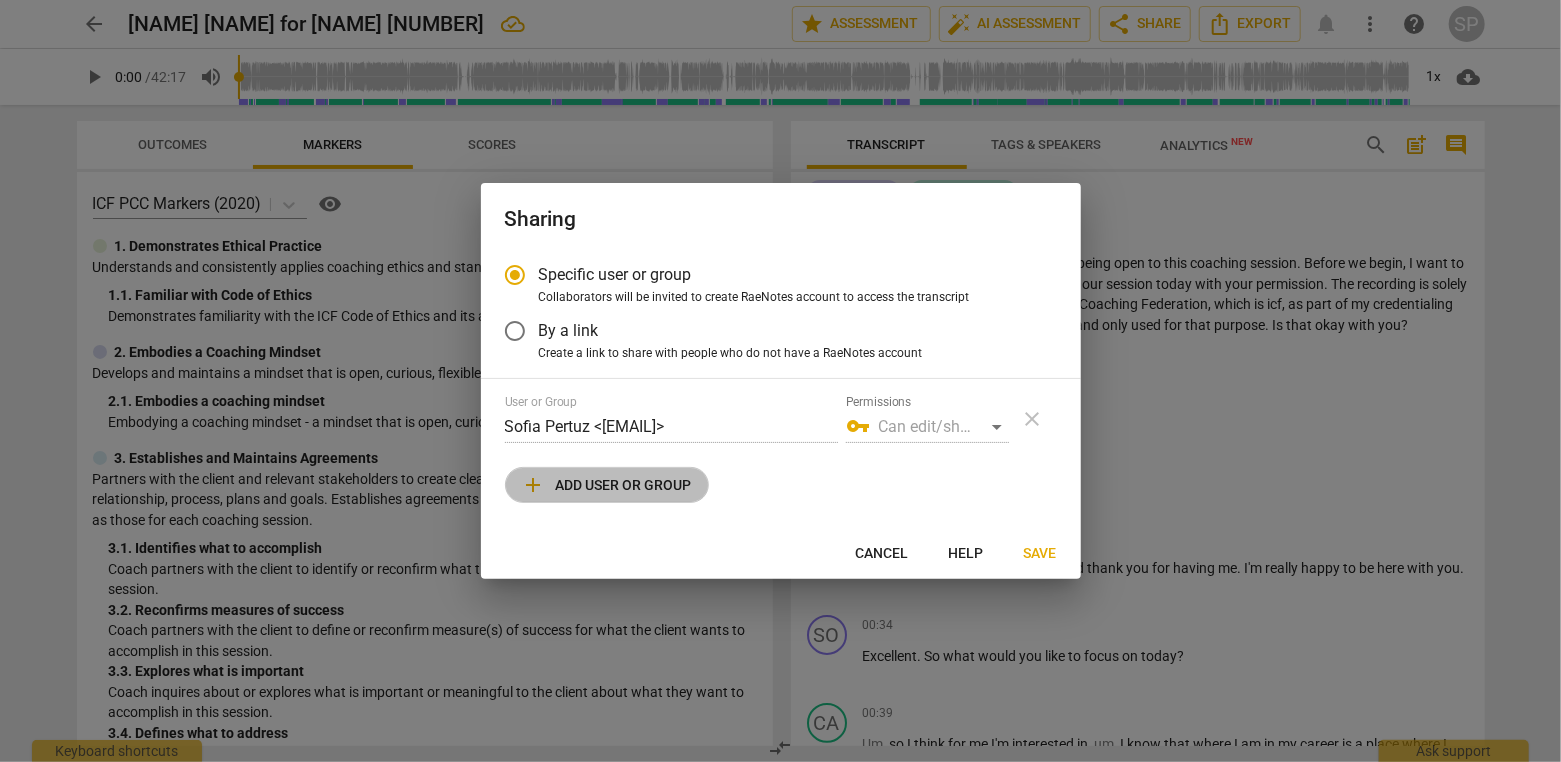 click on "add Add user or group" at bounding box center [607, 485] 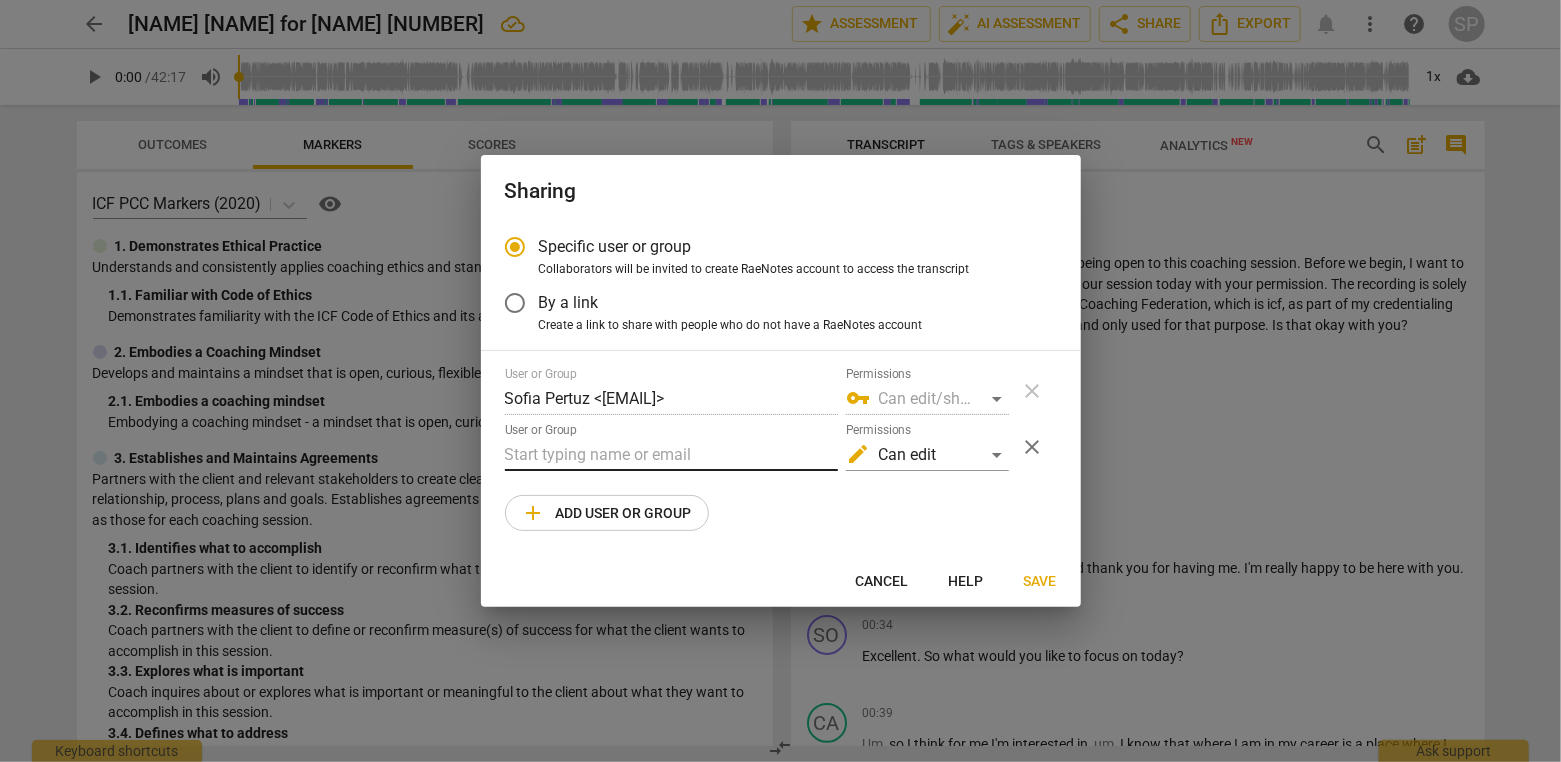 click at bounding box center [671, 455] 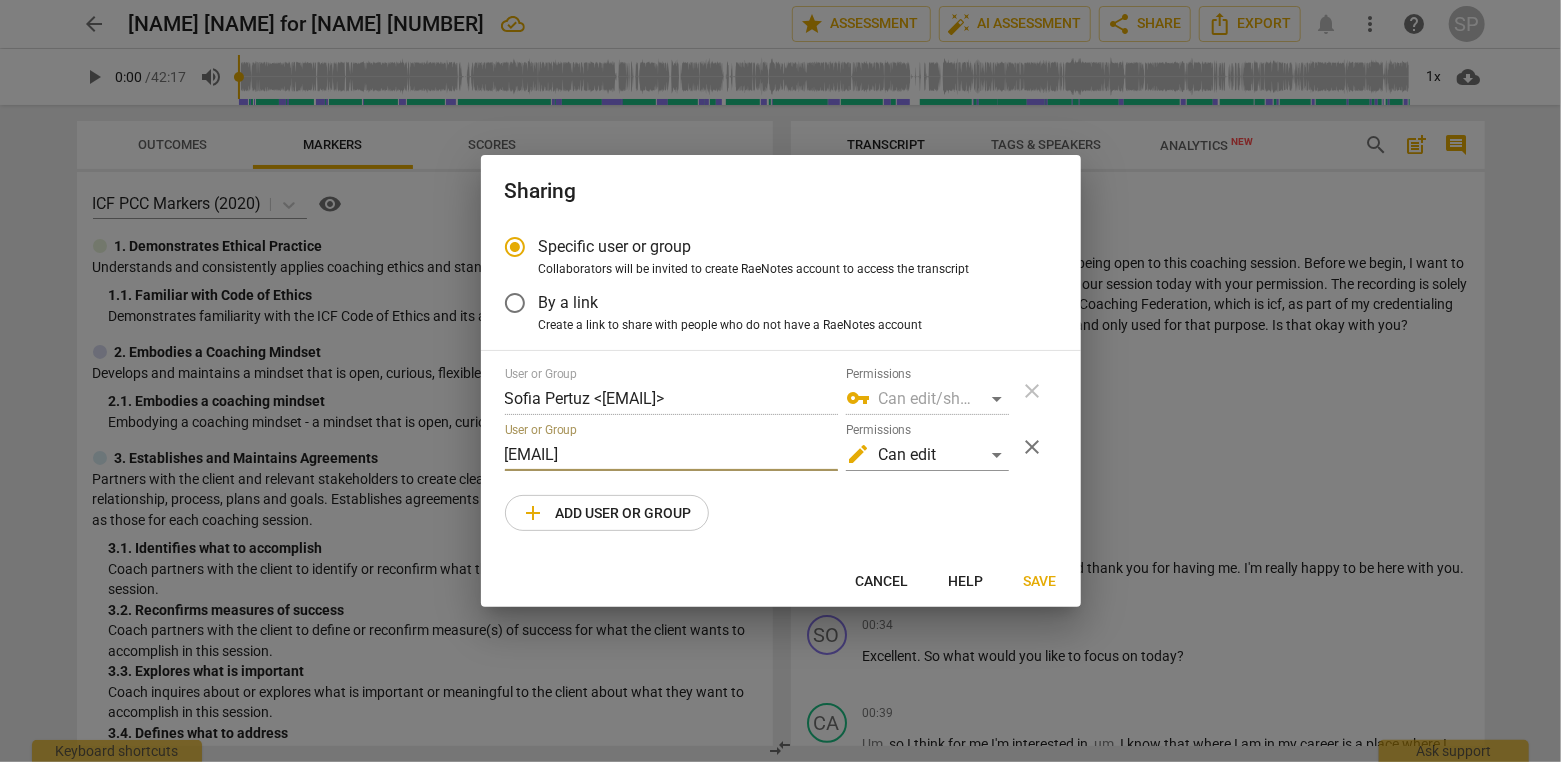 type on "joel@apoyocoaching.com" 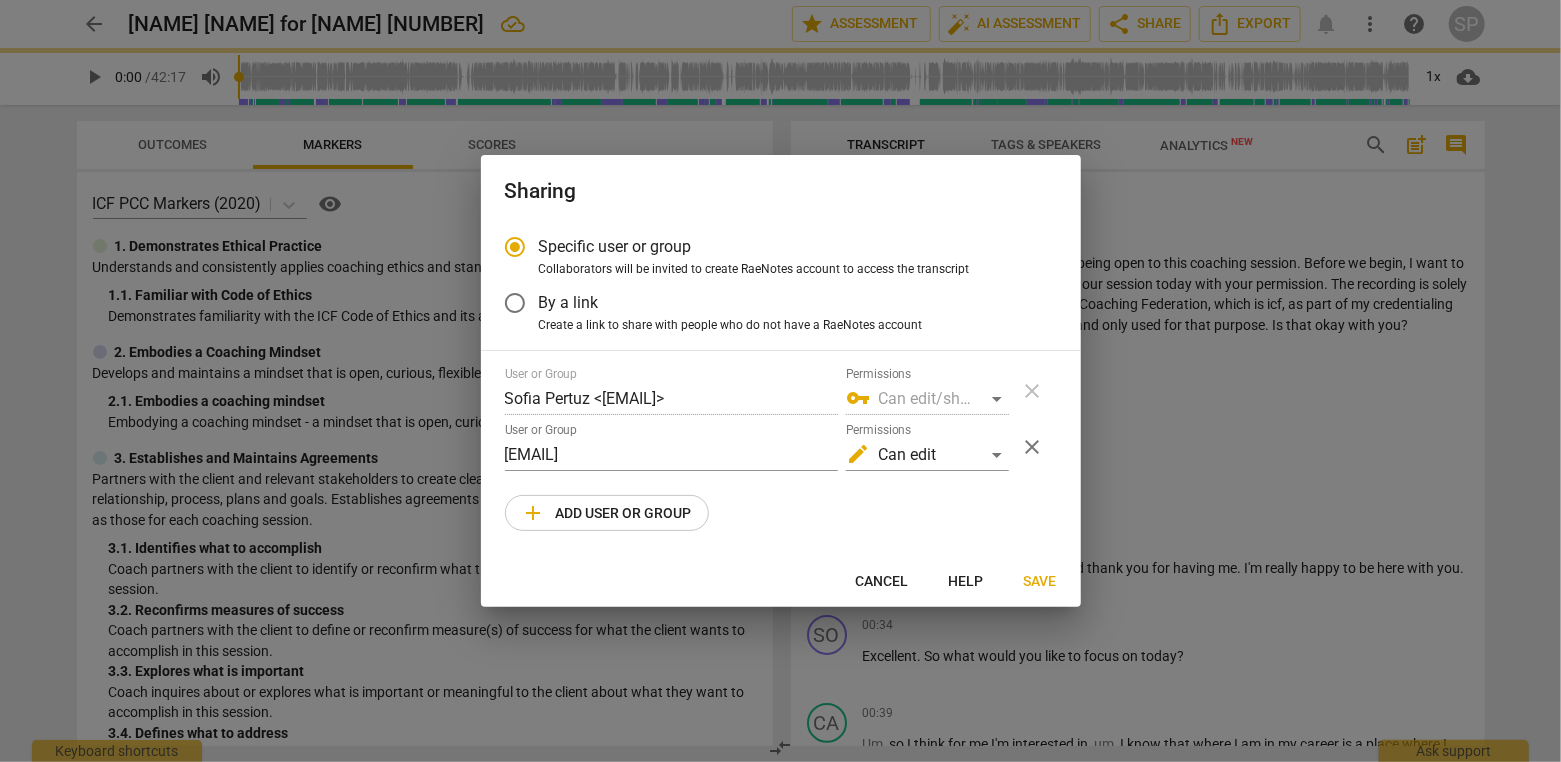 radio on "false" 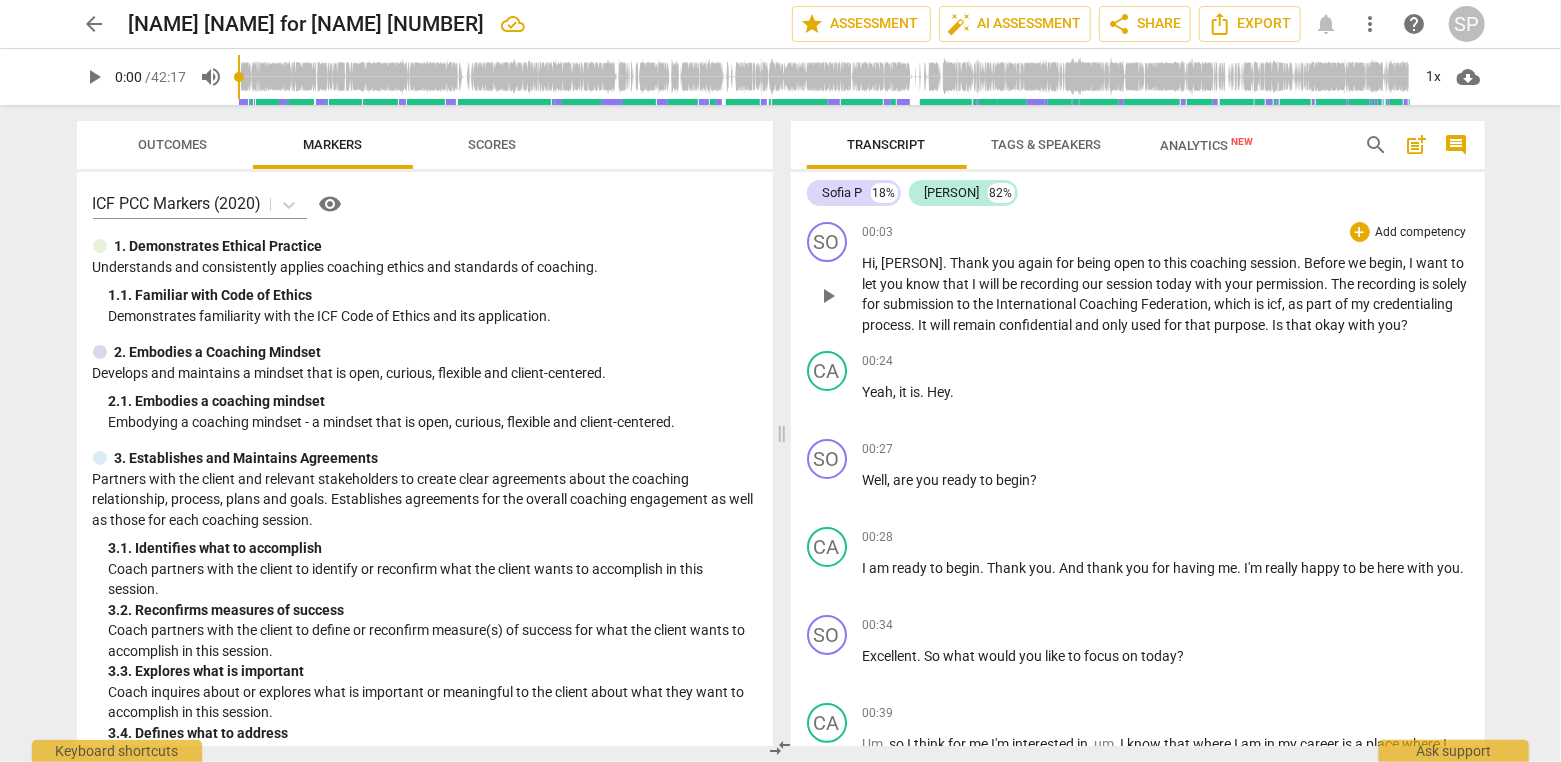 click on "is" at bounding box center [1261, 304] 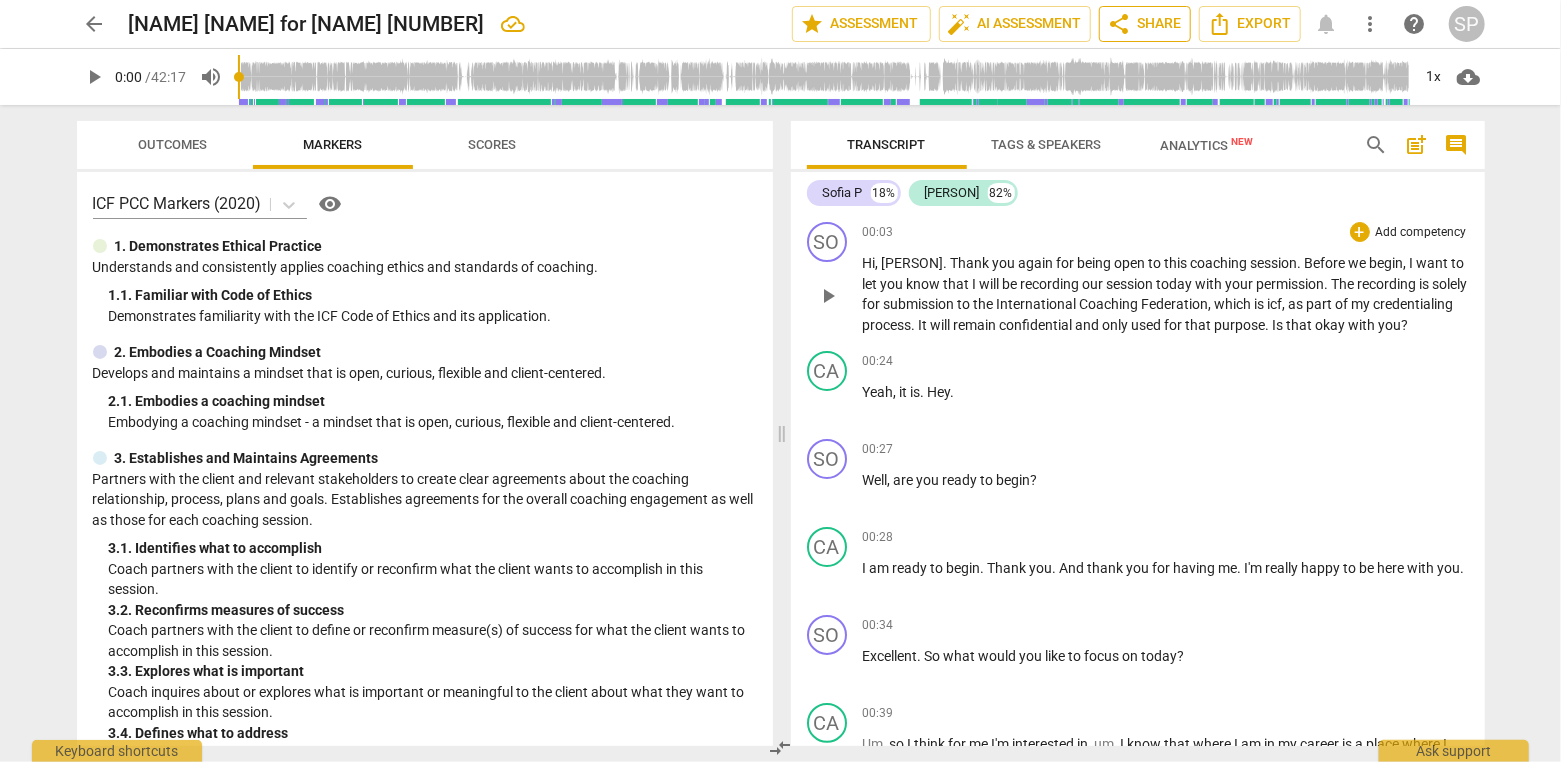 click on "share    Share" at bounding box center [1145, 24] 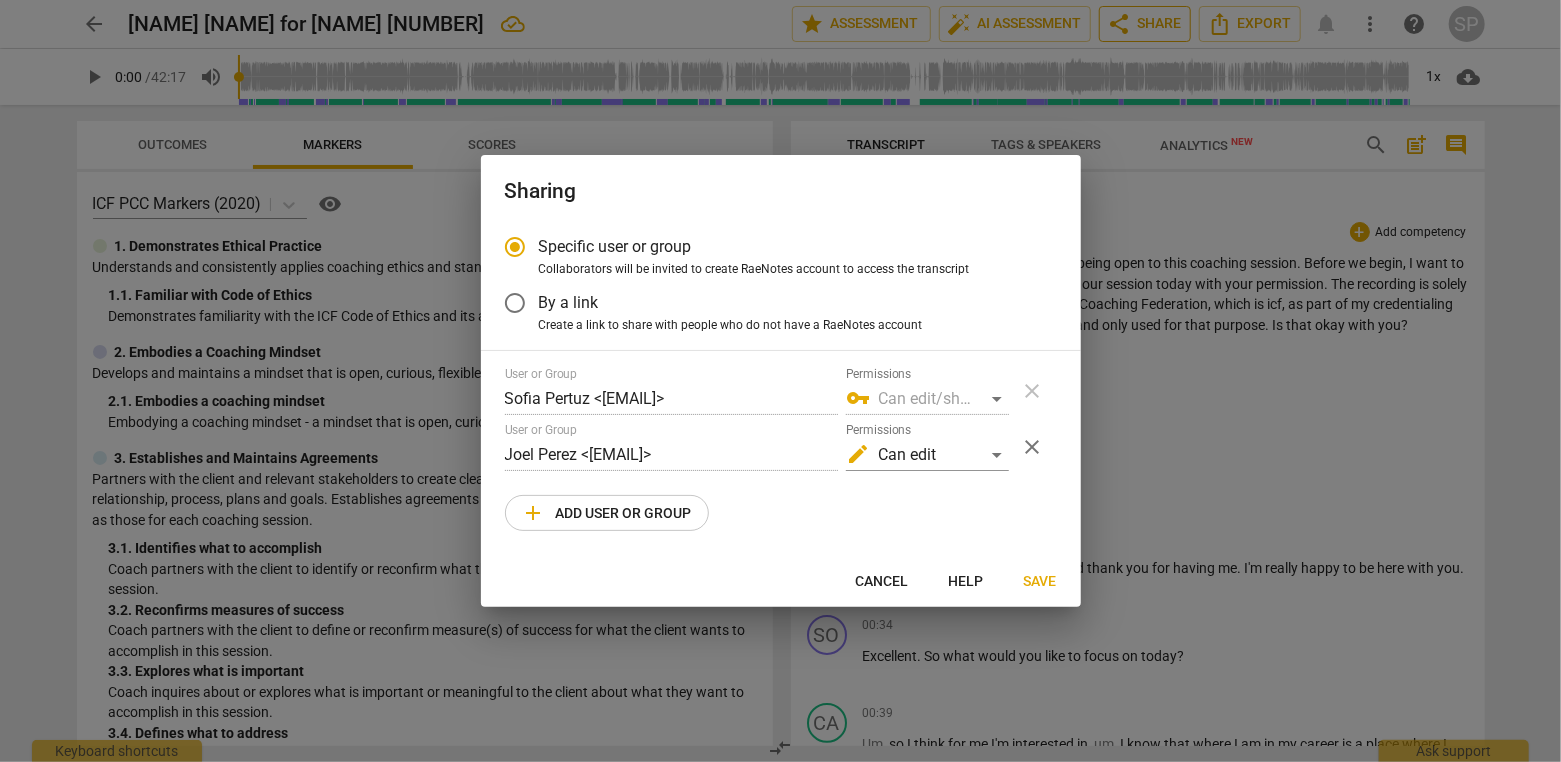 radio on "false" 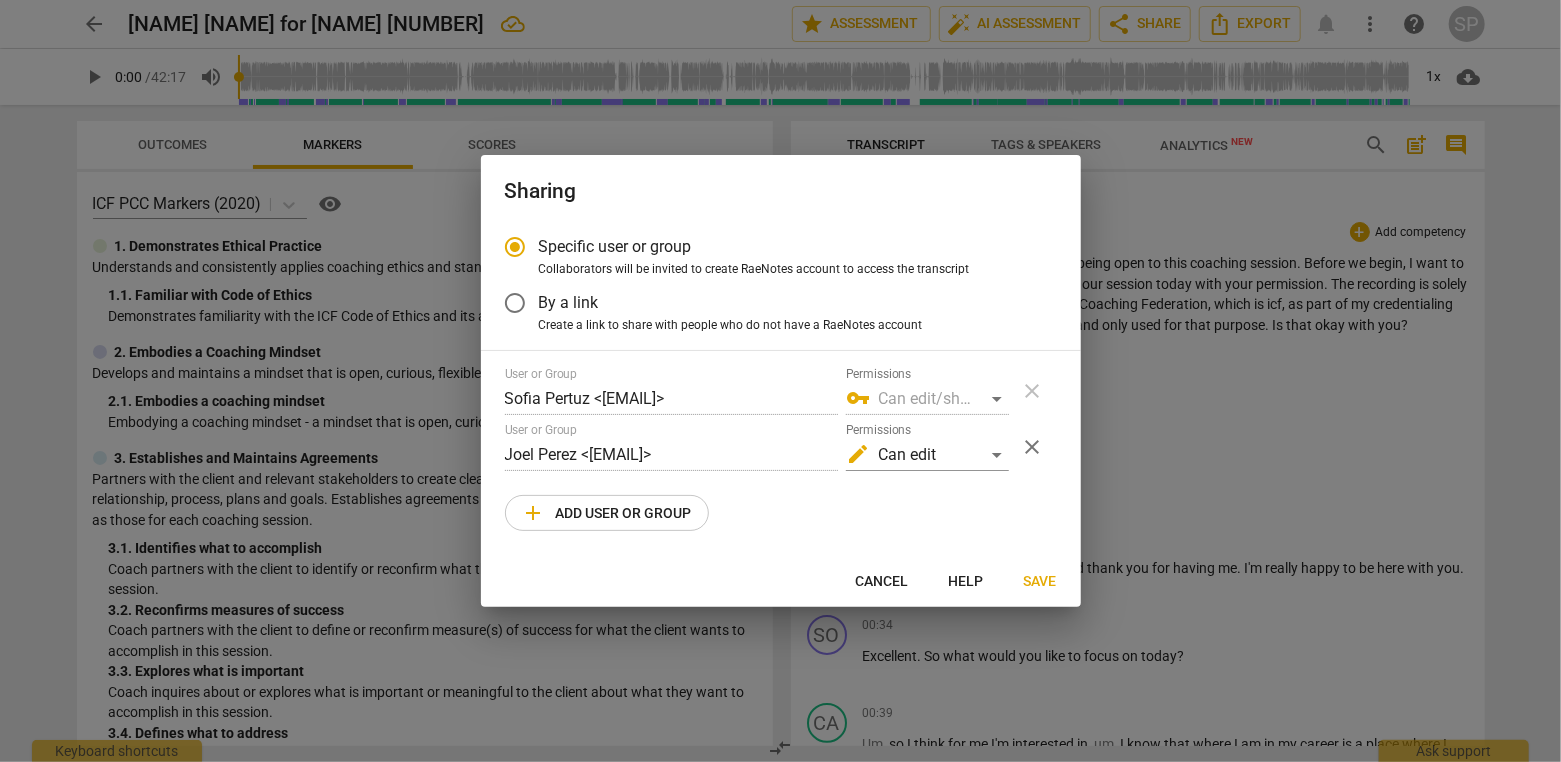 click on "By a link" at bounding box center (515, 303) 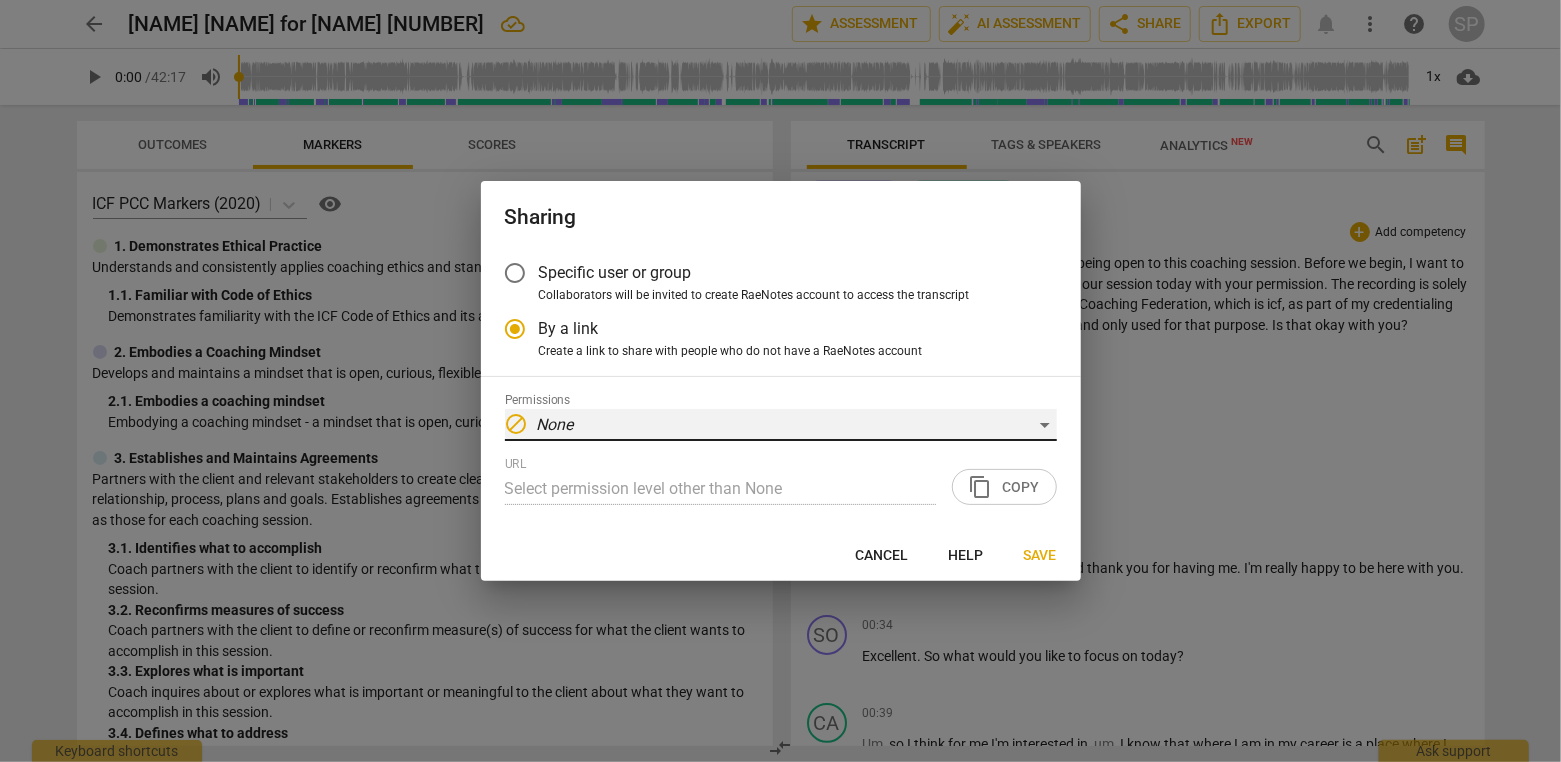click on "block None" at bounding box center (781, 425) 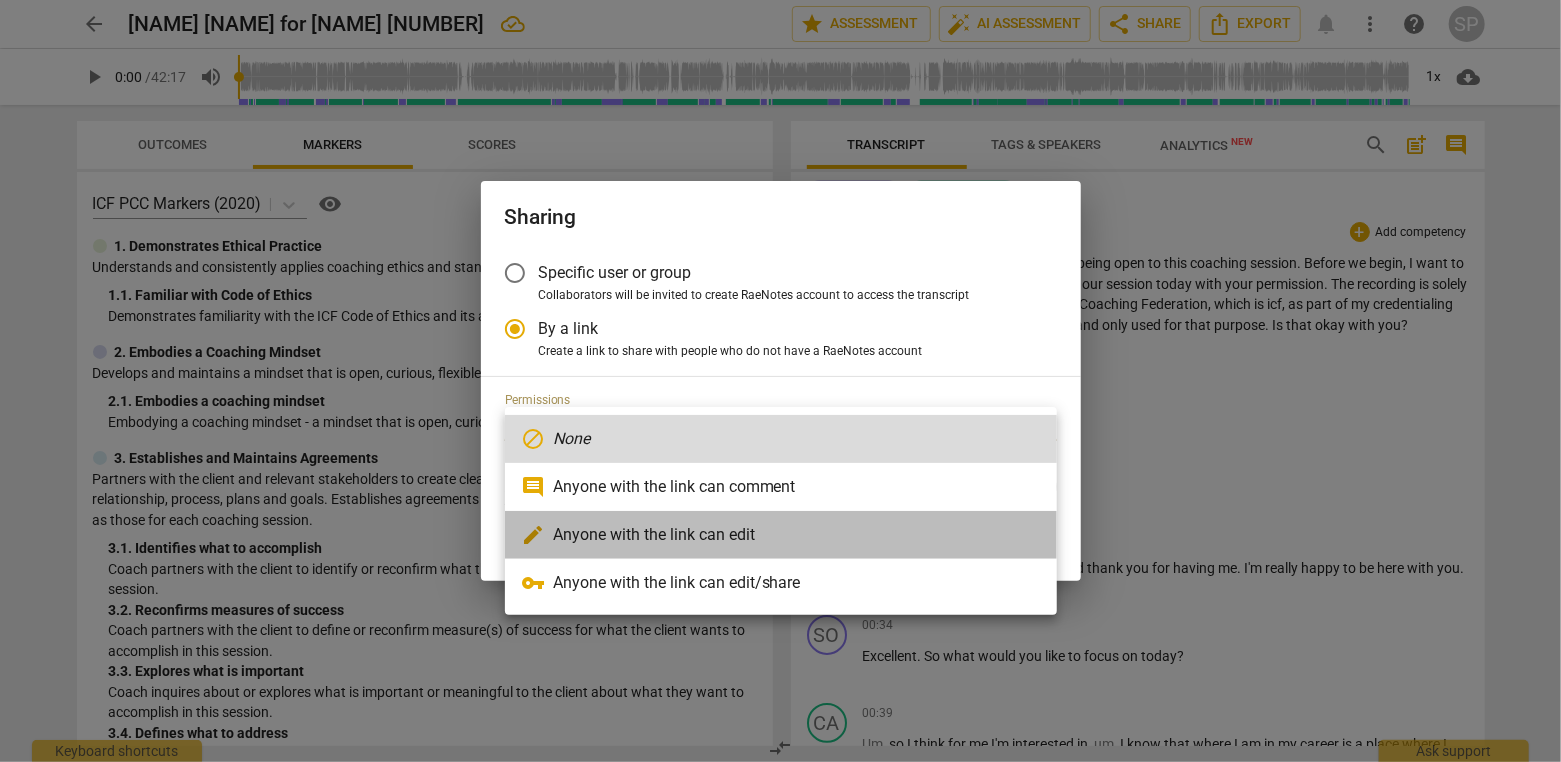 click on "edit Anyone with the link can edit" at bounding box center (781, 535) 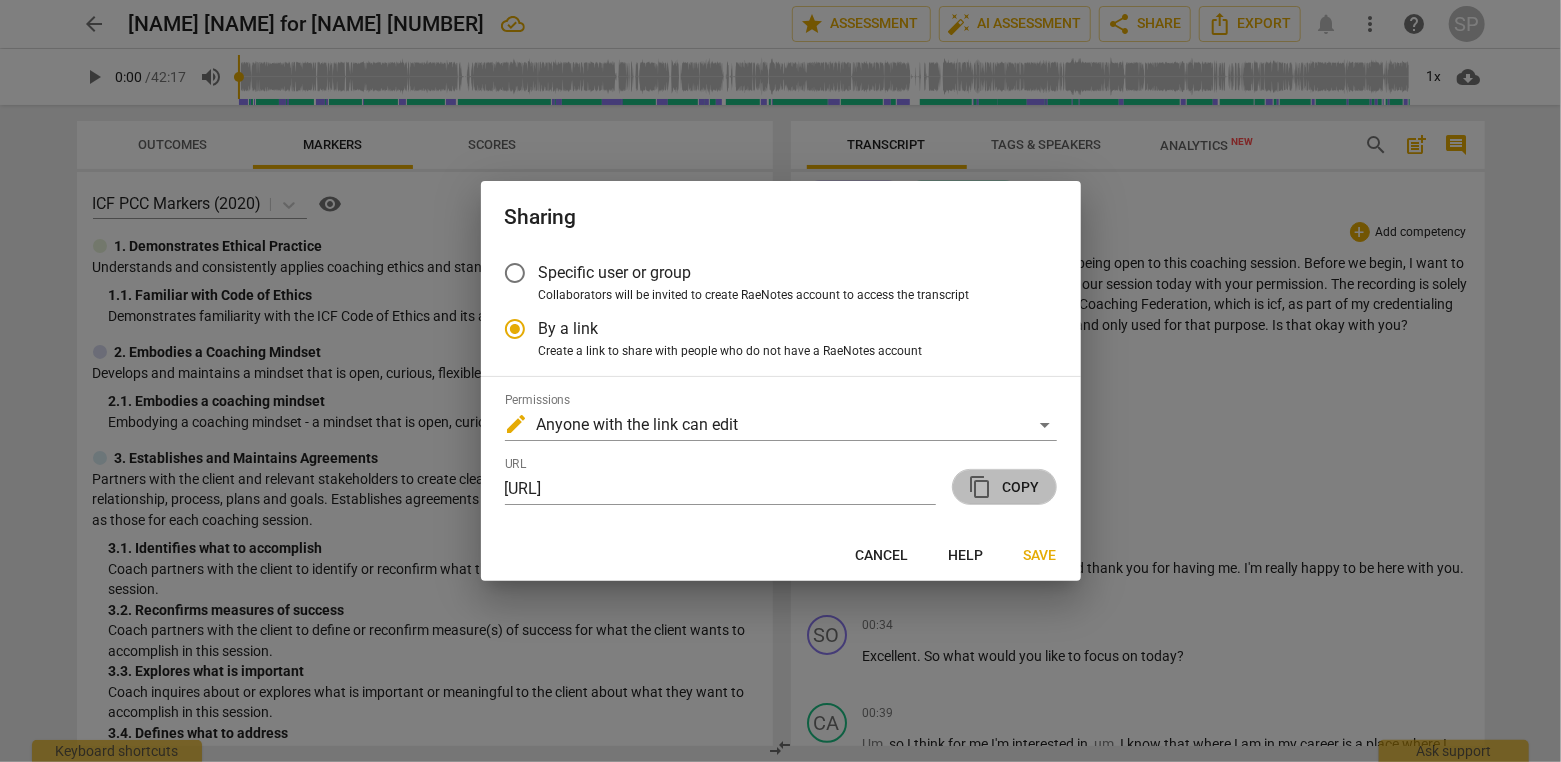 click on "content_copy   Copy" at bounding box center [1004, 487] 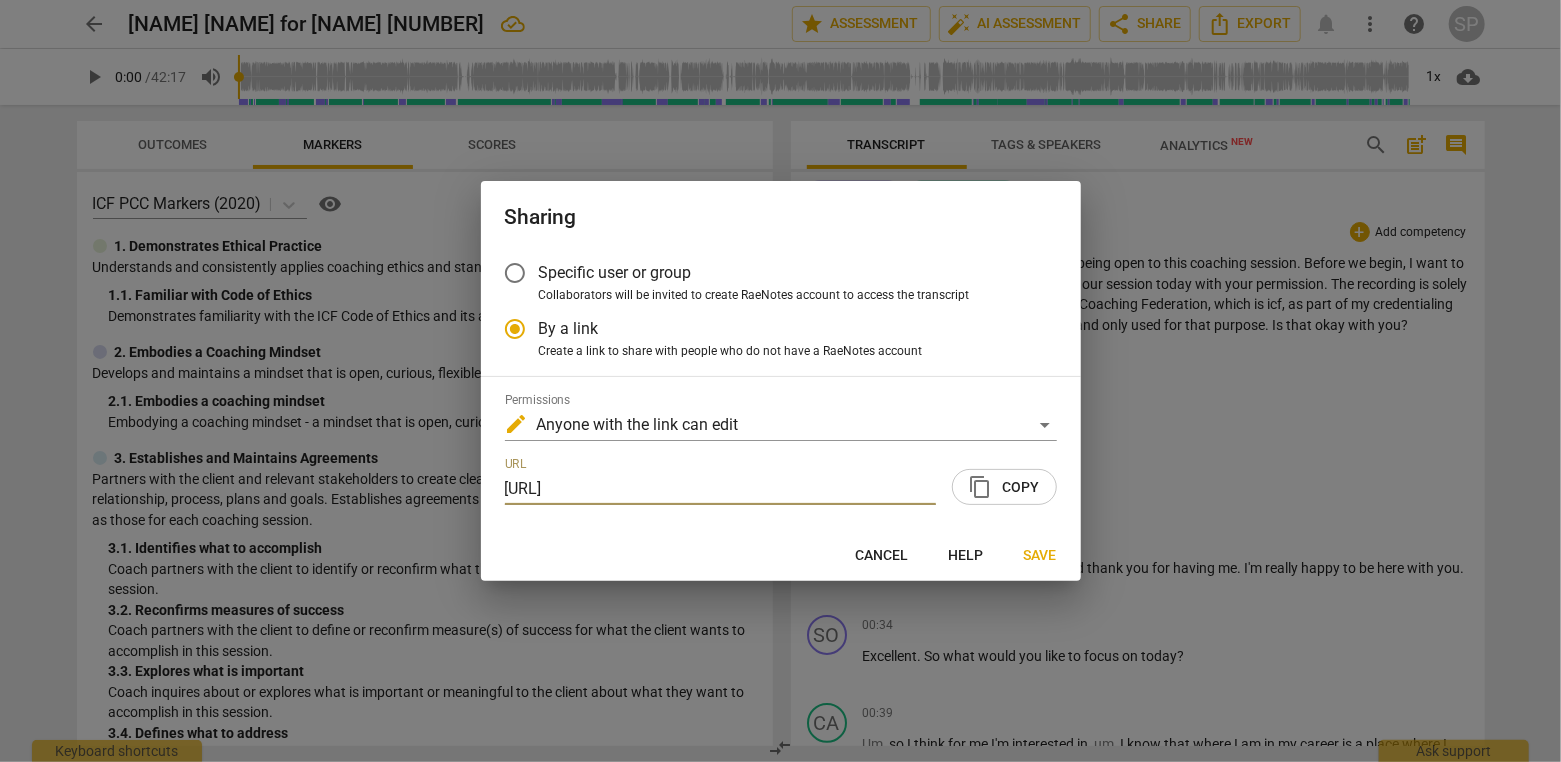 click on "Specific user or group" at bounding box center [515, 273] 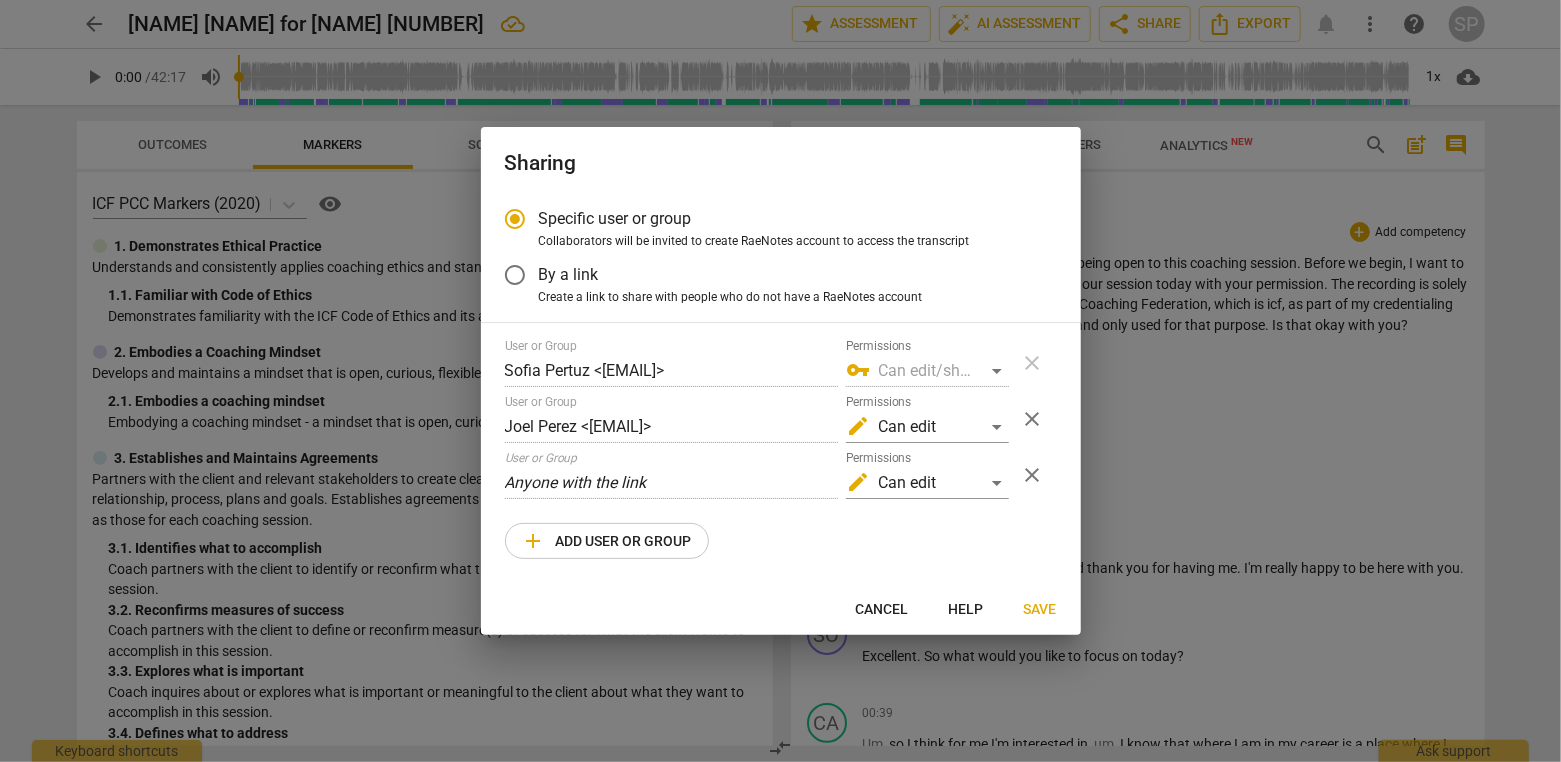 click on "Save" at bounding box center [1040, 610] 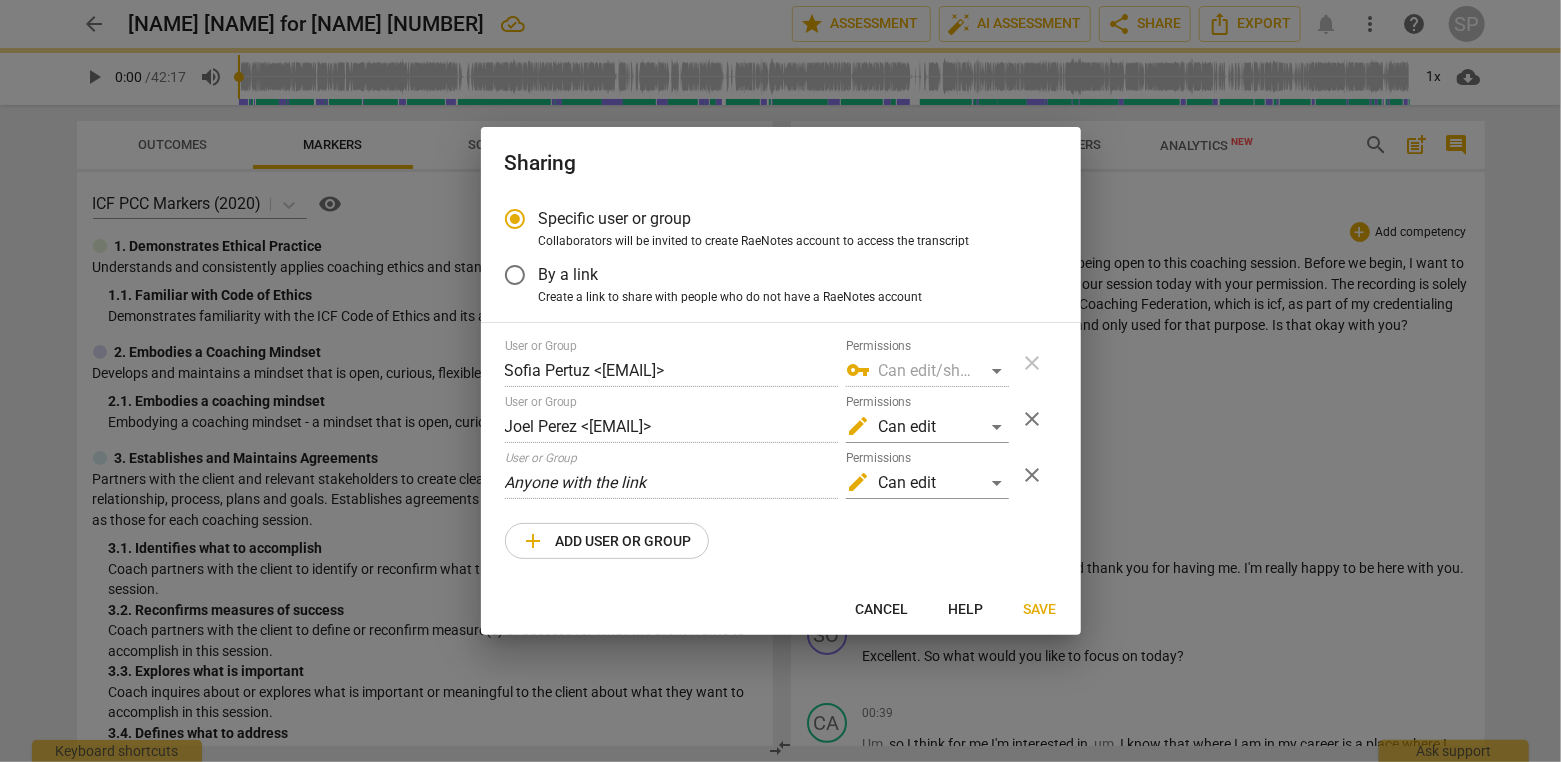 radio on "false" 